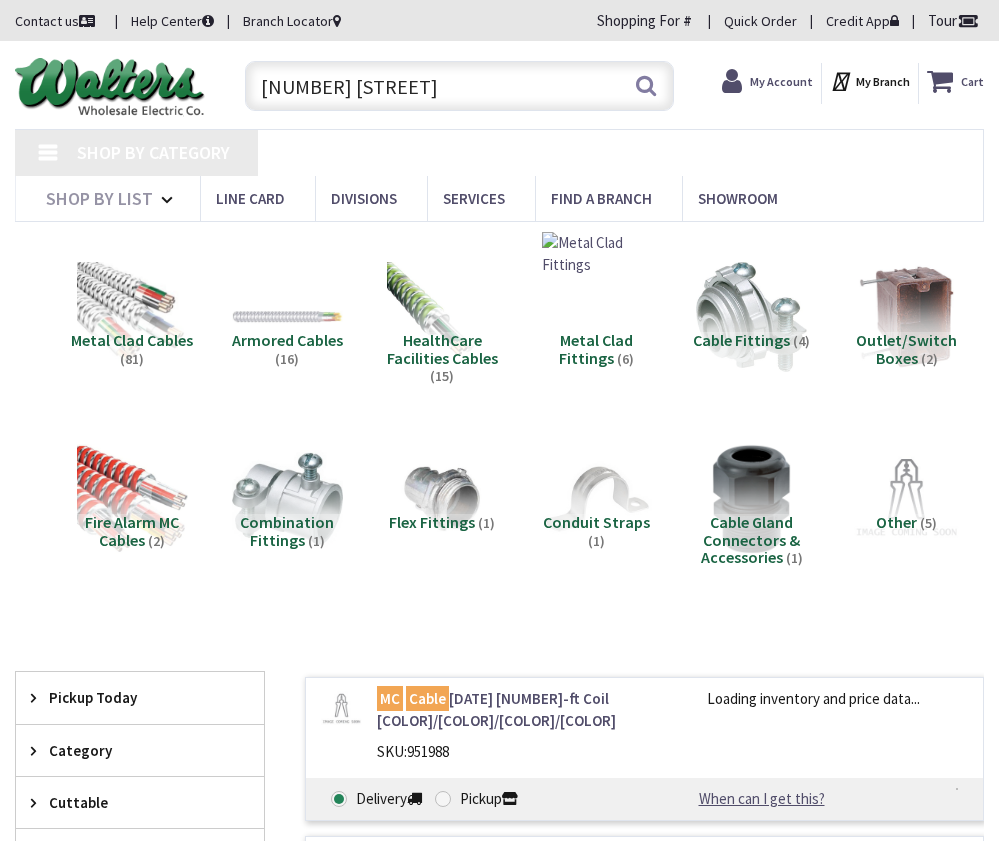 scroll, scrollTop: 0, scrollLeft: 0, axis: both 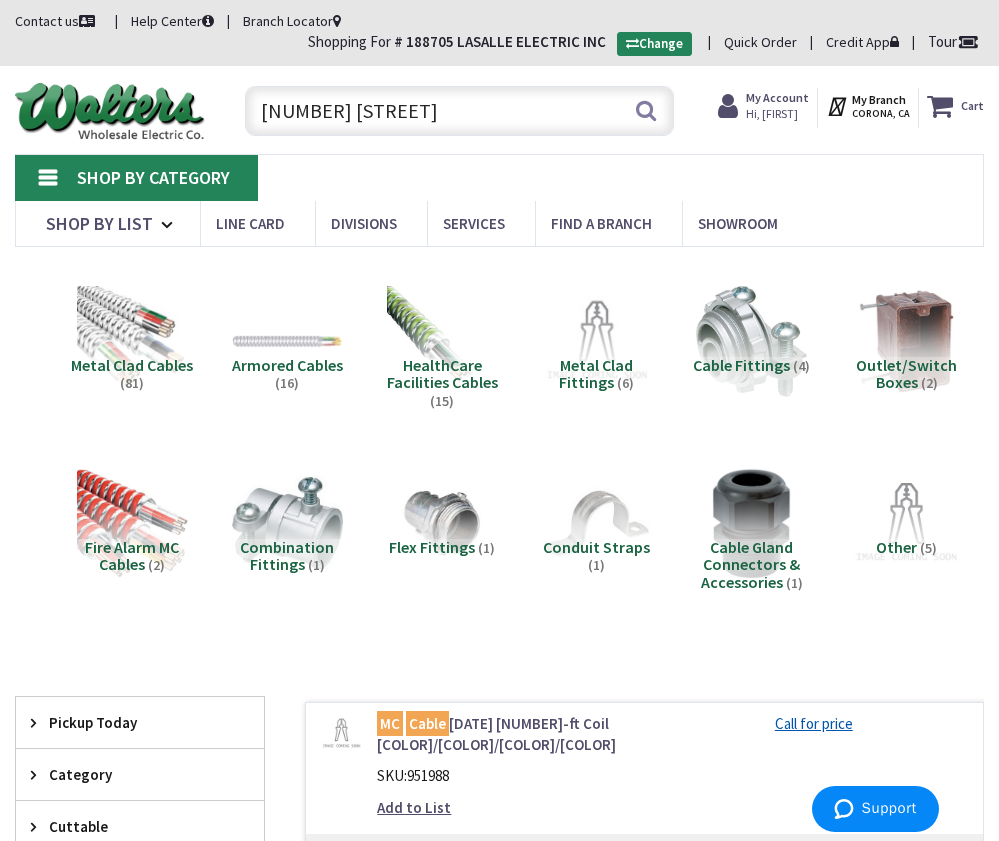 click on "12-2 MC CABLE" at bounding box center [460, 111] 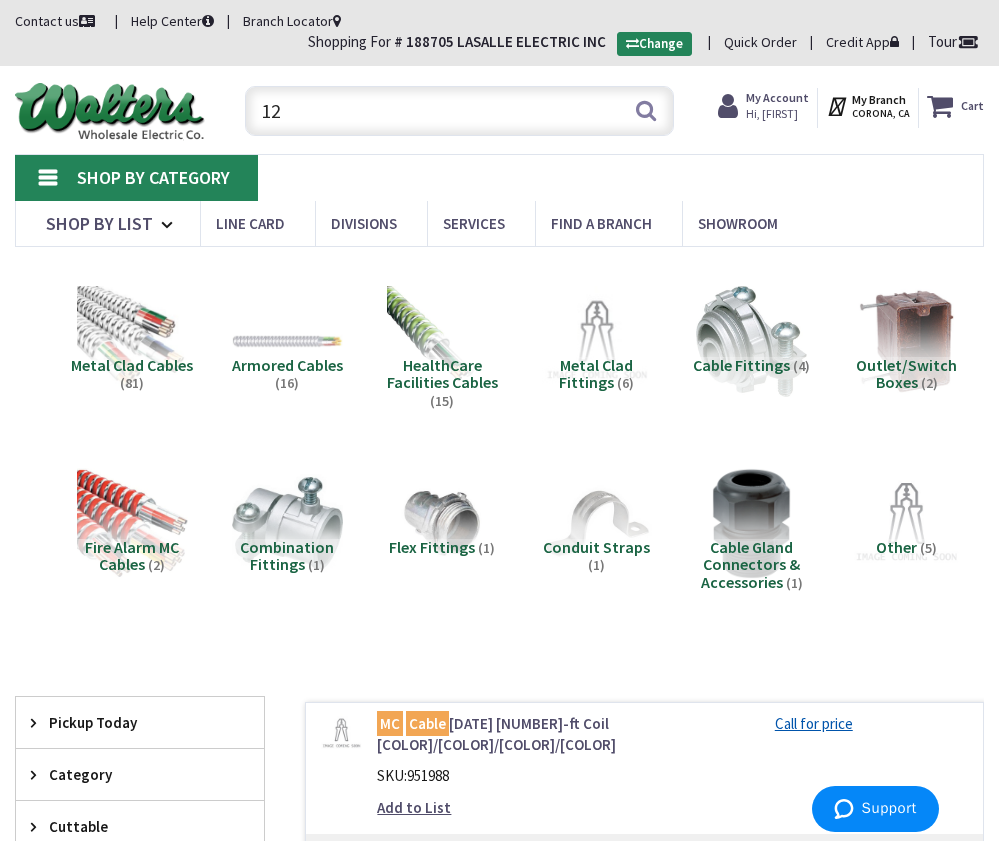 type on "1" 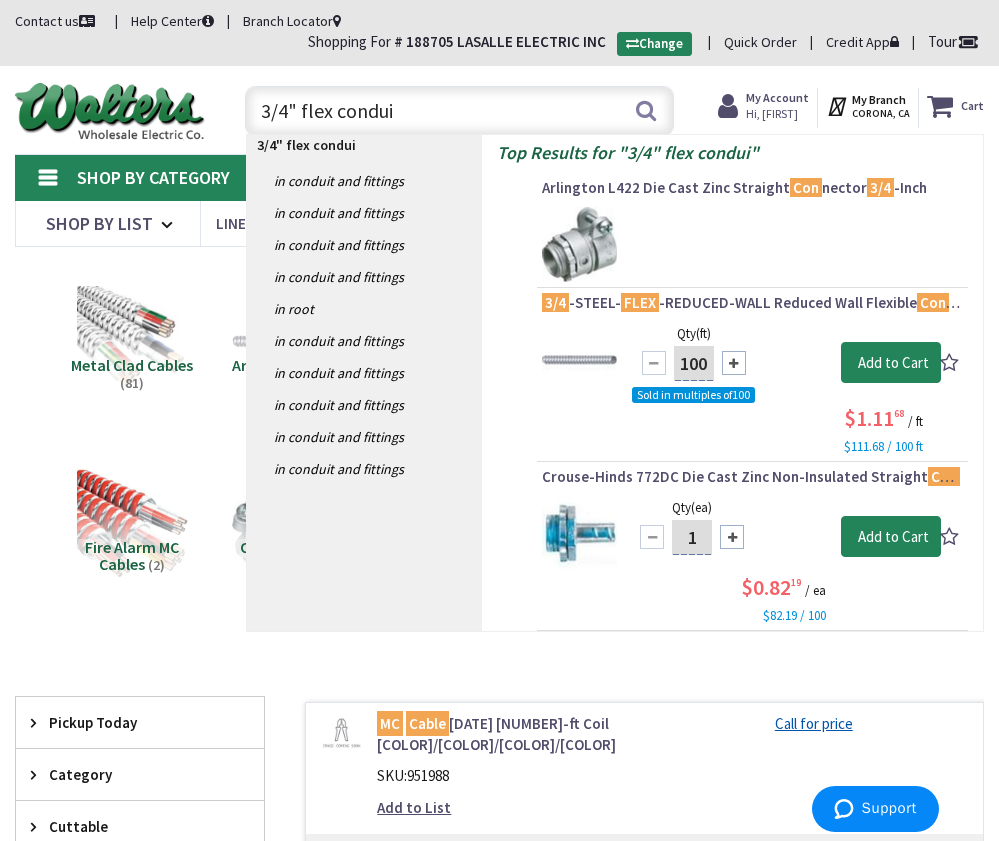 type on "3/4" flex conduit" 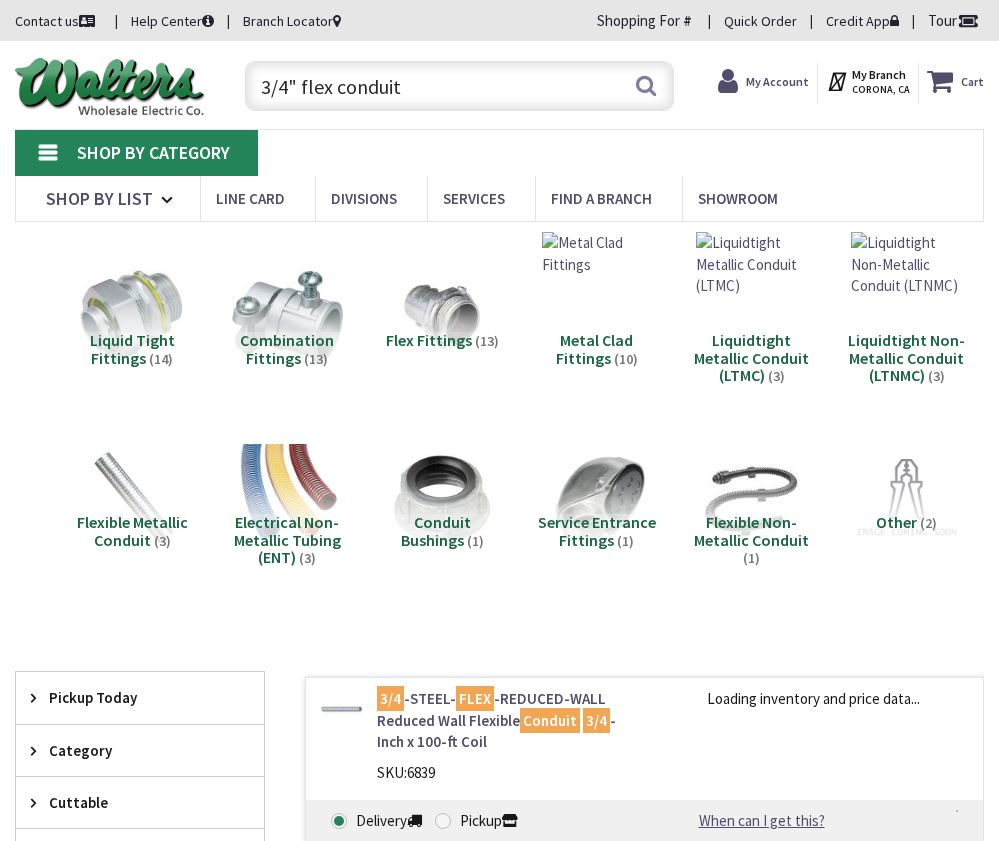 scroll, scrollTop: 0, scrollLeft: 0, axis: both 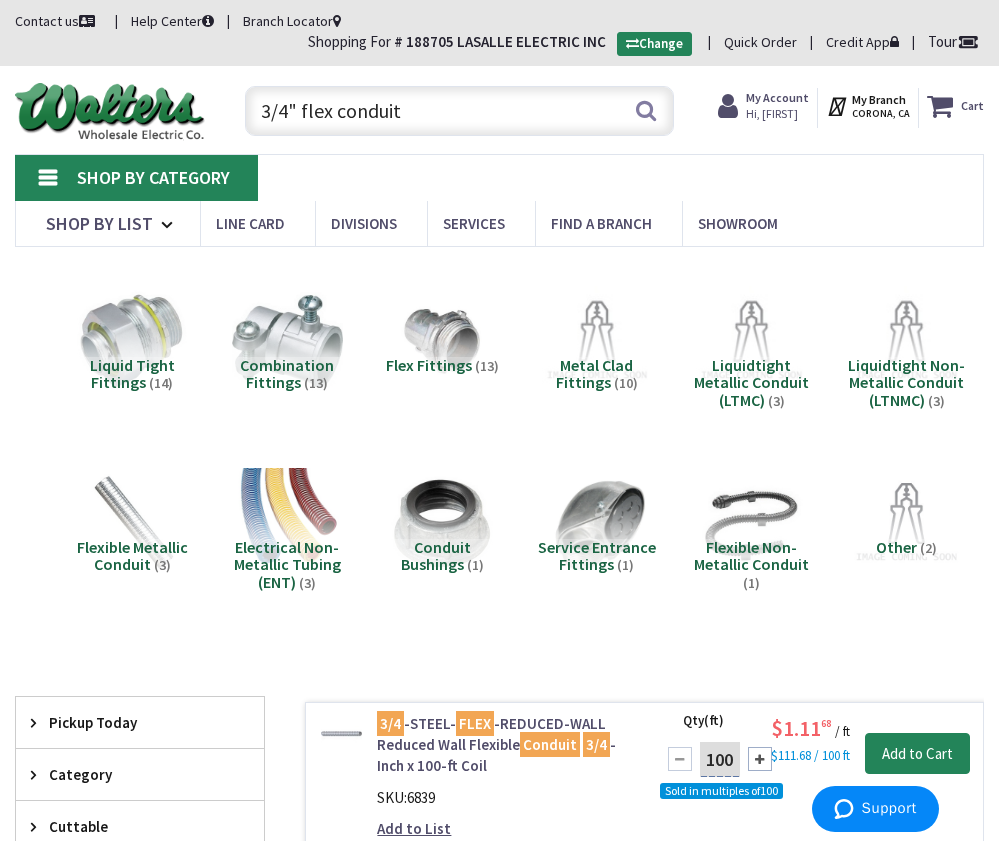 drag, startPoint x: 512, startPoint y: 119, endPoint x: 138, endPoint y: 113, distance: 374.04813 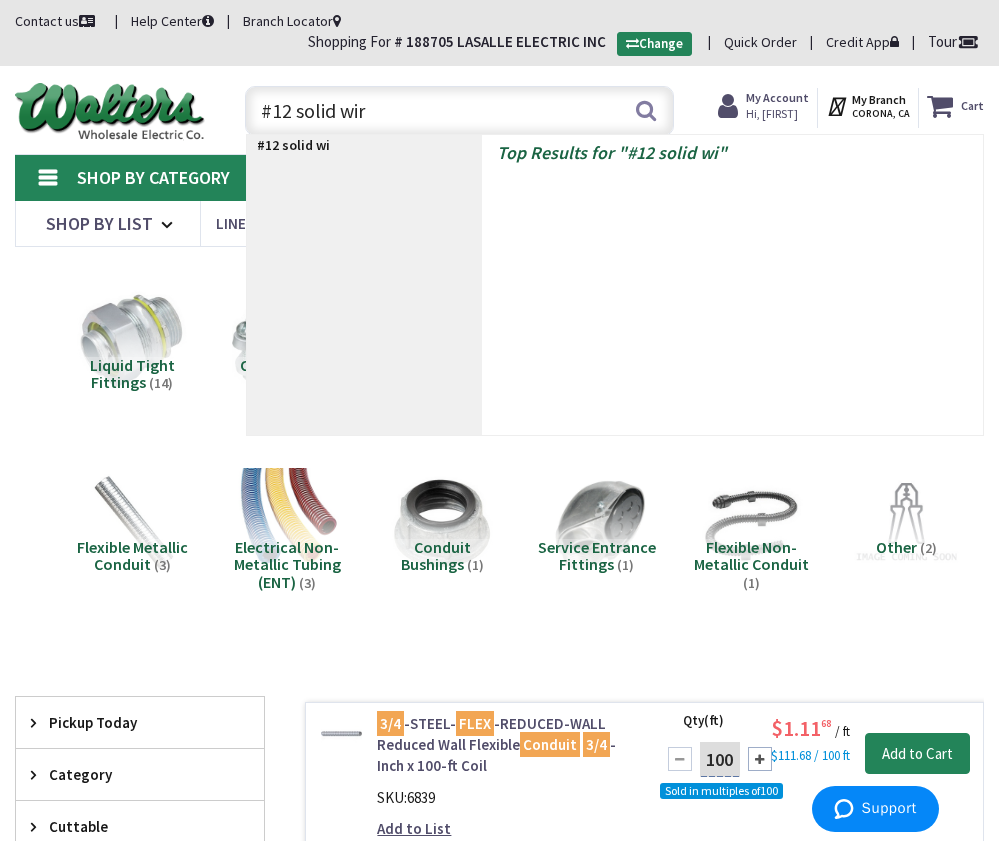type on "#12 solid wire" 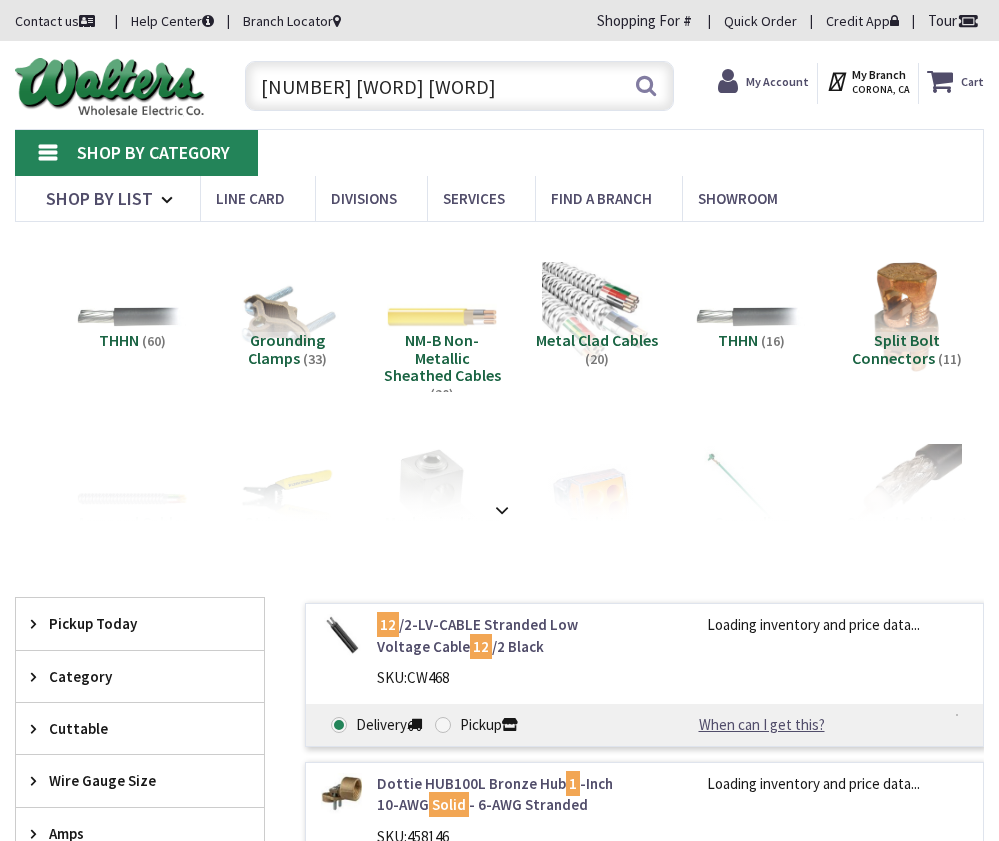 scroll, scrollTop: 0, scrollLeft: 0, axis: both 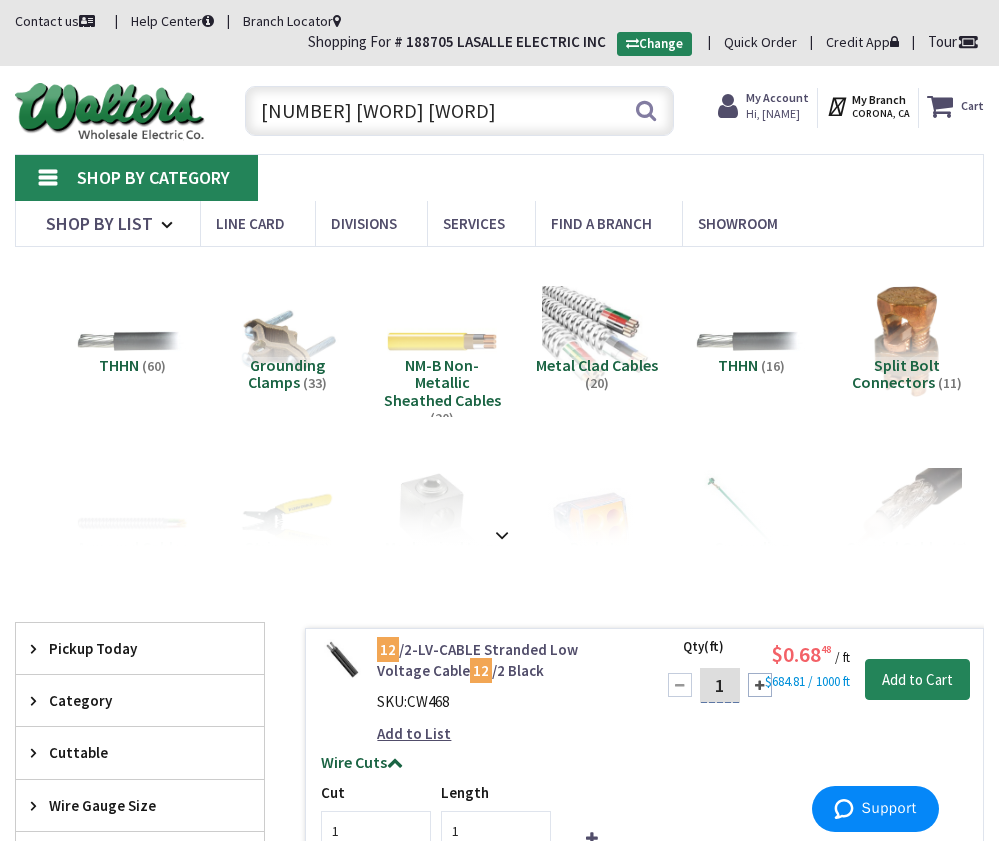 click on "#12 solid wire" at bounding box center [460, 111] 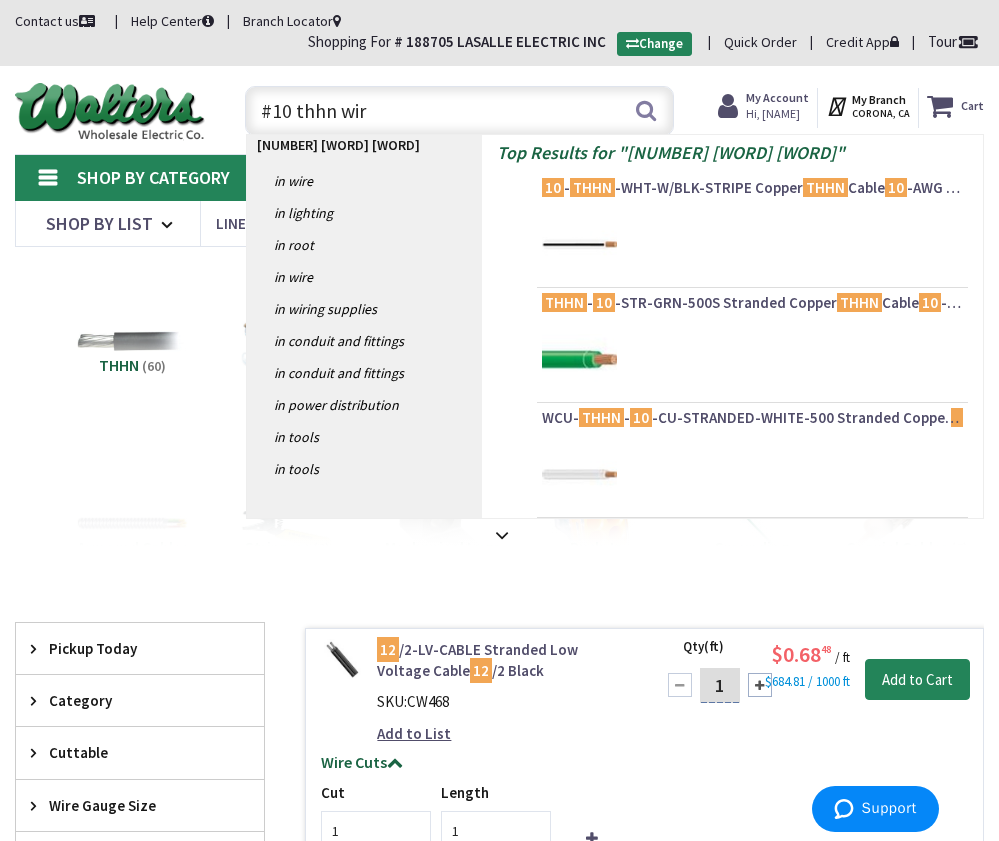 type on "#10 thhn wire" 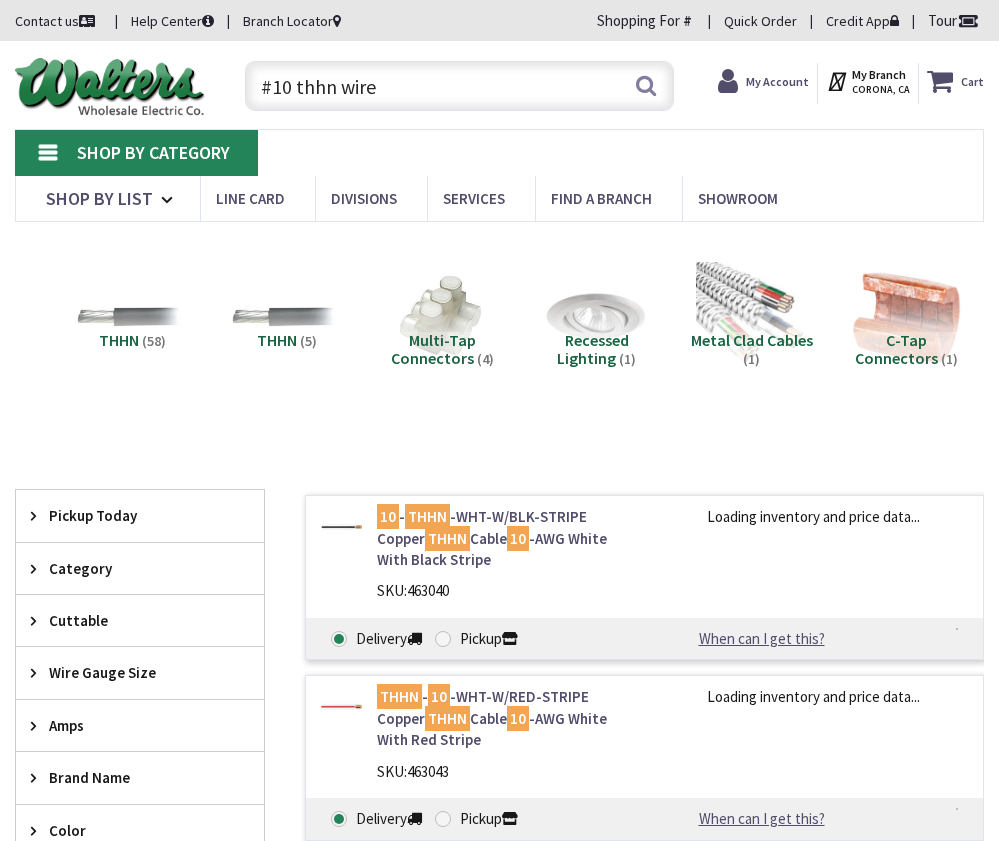 scroll, scrollTop: 0, scrollLeft: 0, axis: both 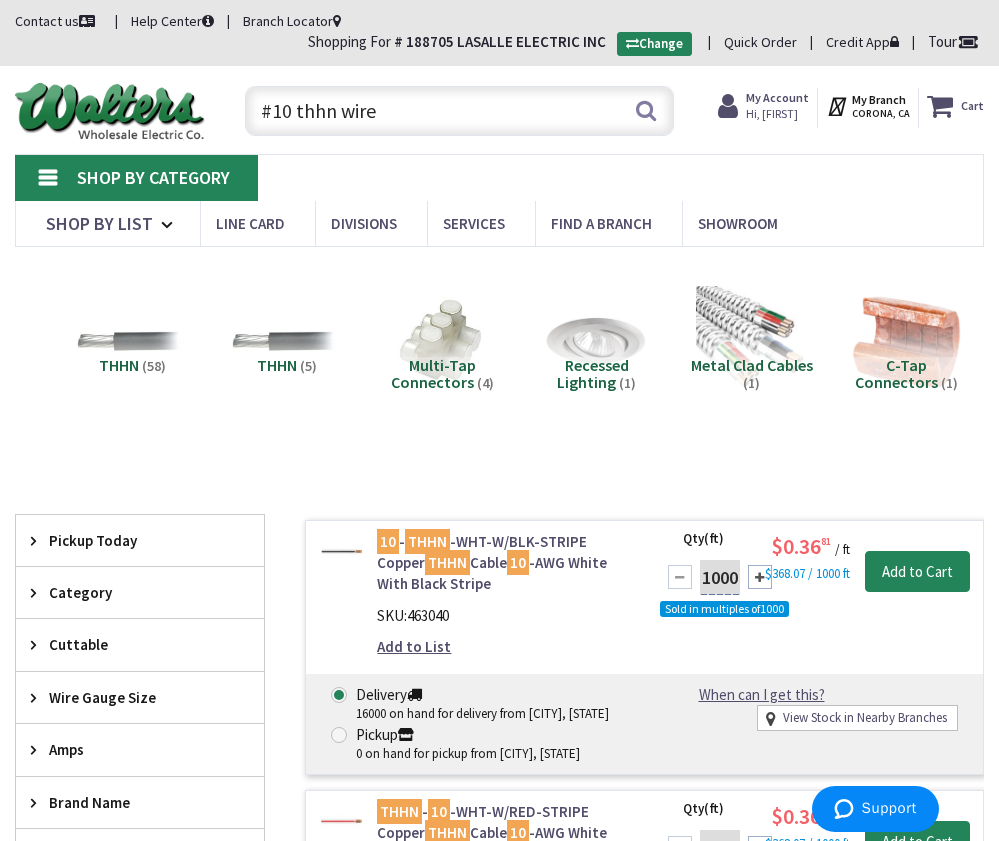 click on "#10 thhn wire" at bounding box center [460, 111] 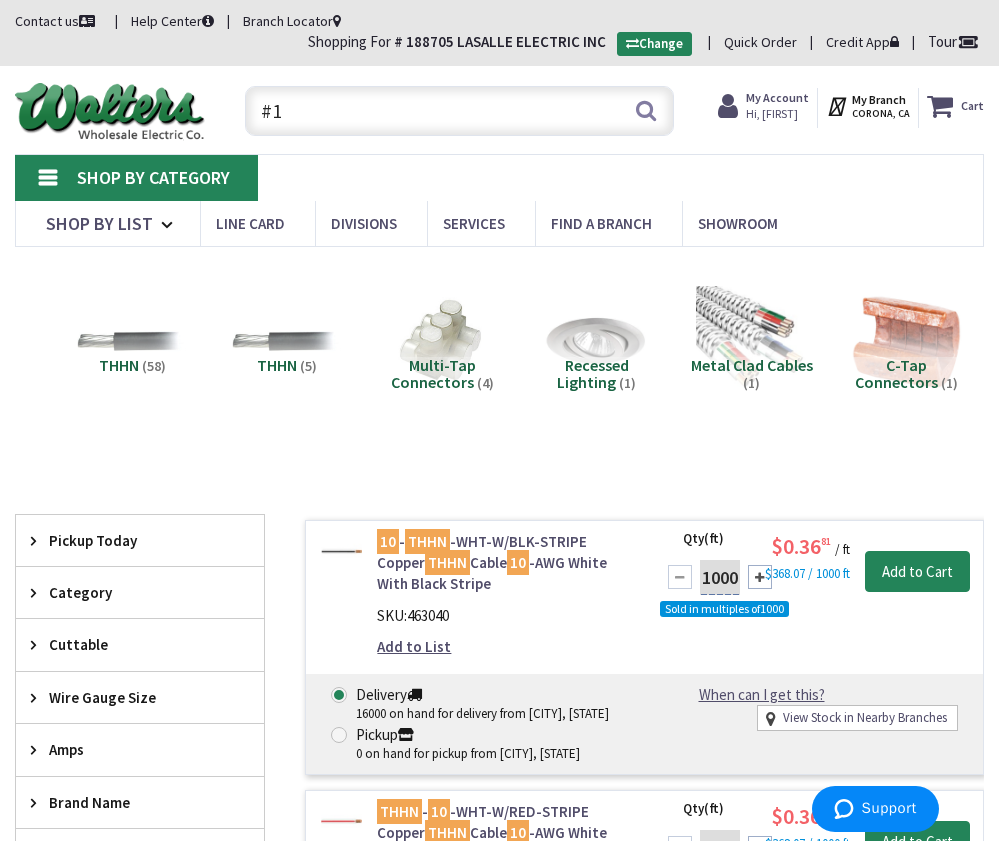 type on "#" 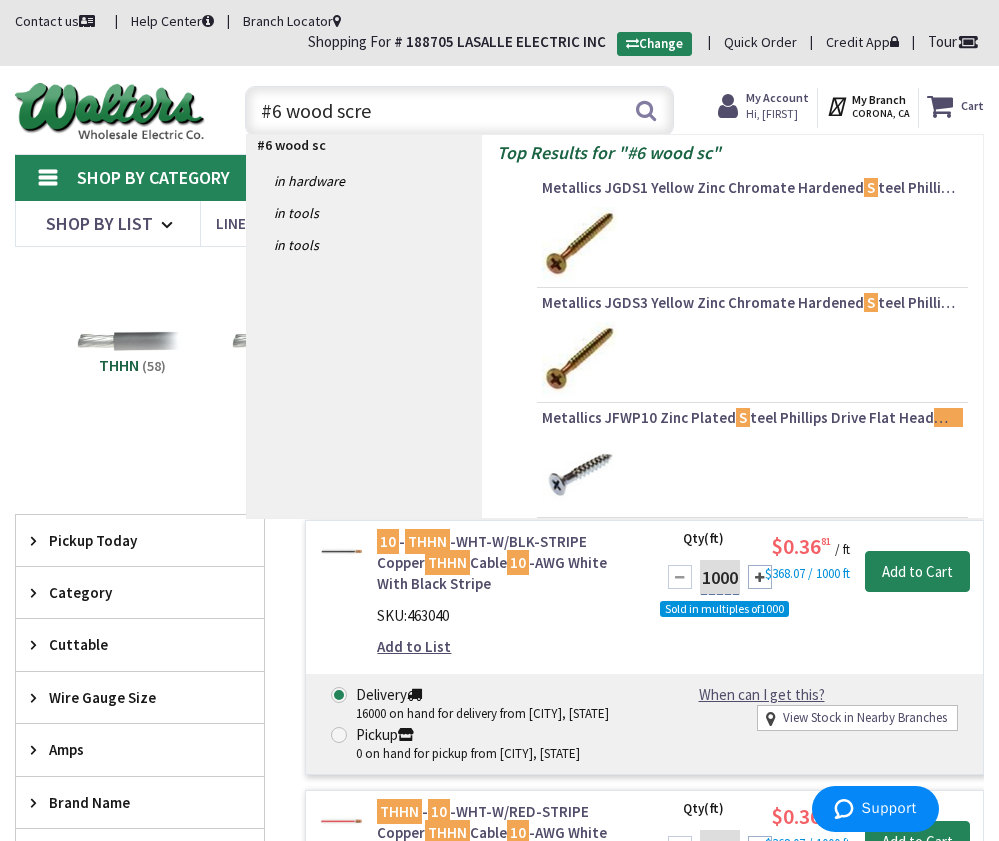 type on "#6 wood screw" 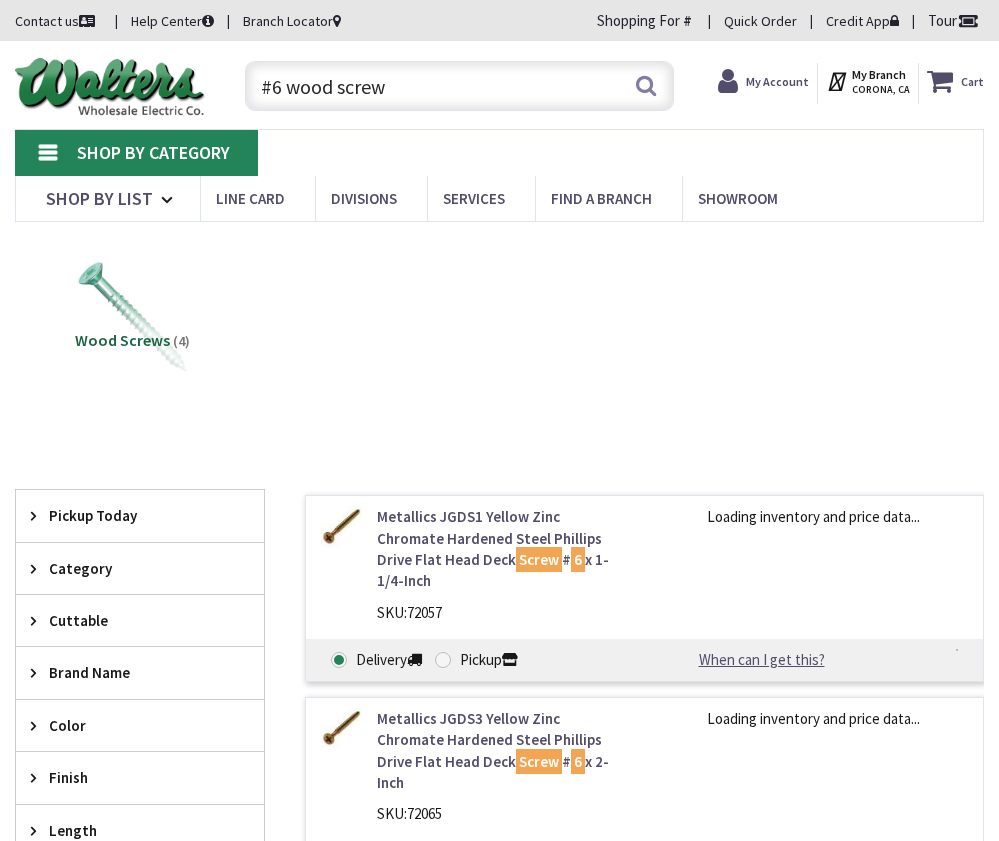 scroll, scrollTop: 0, scrollLeft: 0, axis: both 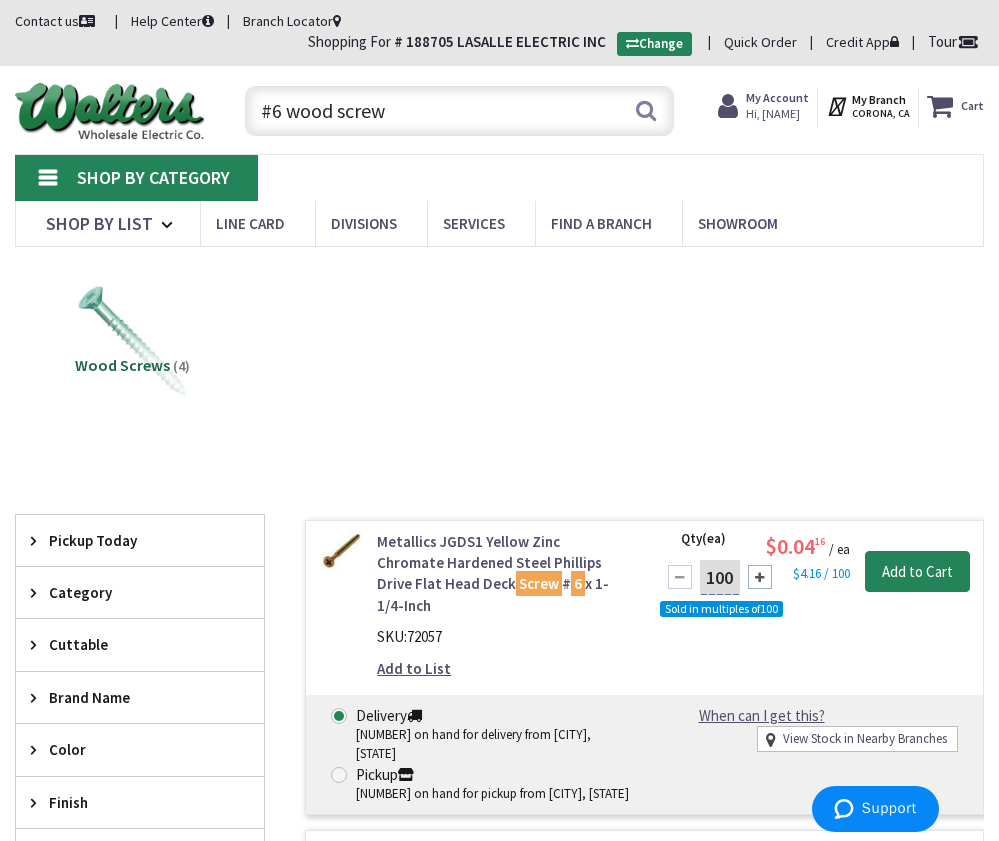 click on "#6 wood screw" at bounding box center (460, 111) 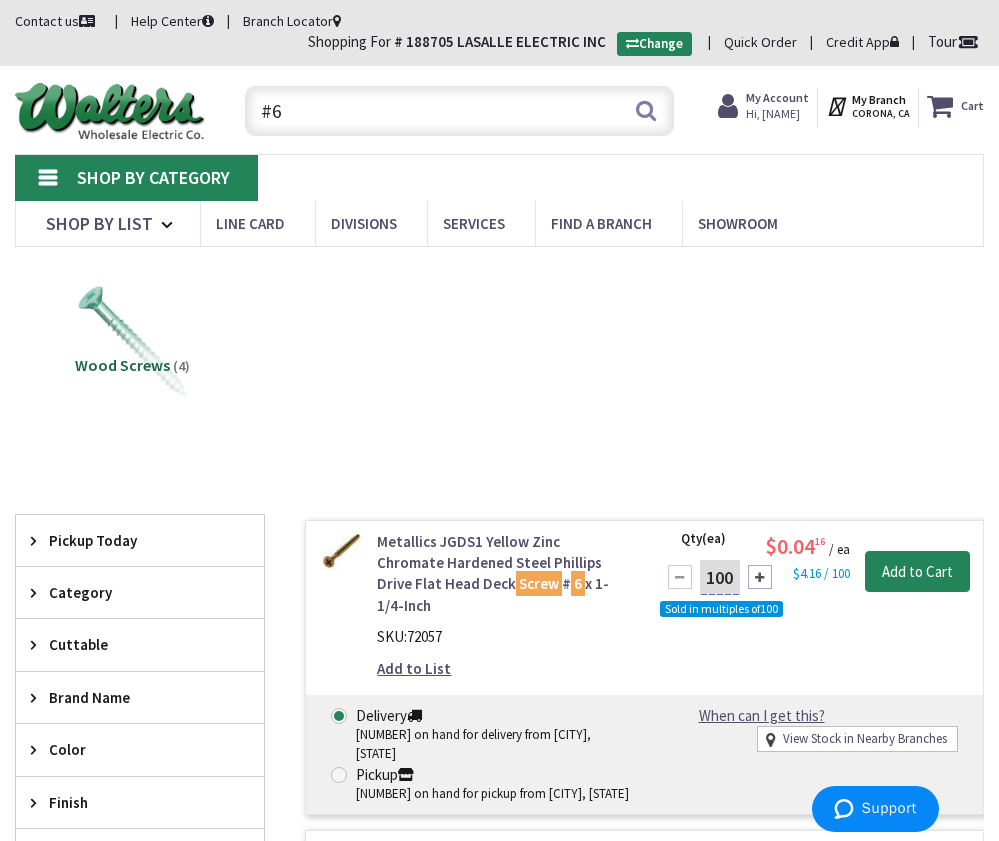 type on "#" 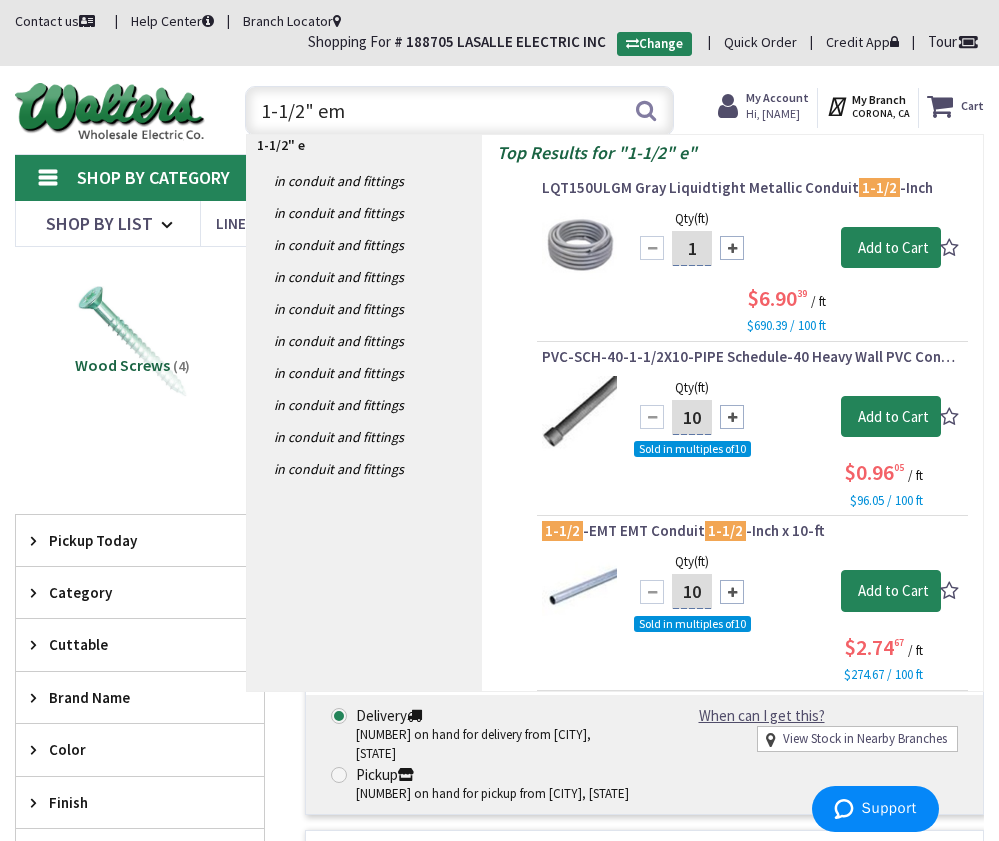 type on "1-1/2" emt" 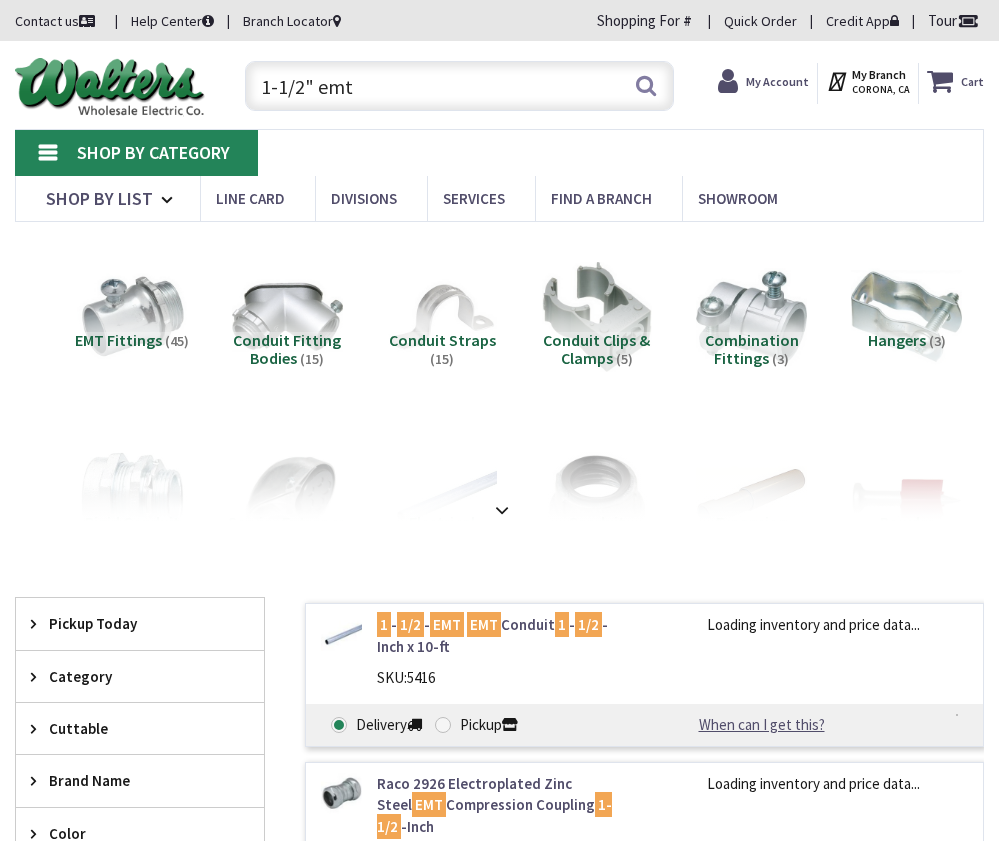 scroll, scrollTop: 0, scrollLeft: 0, axis: both 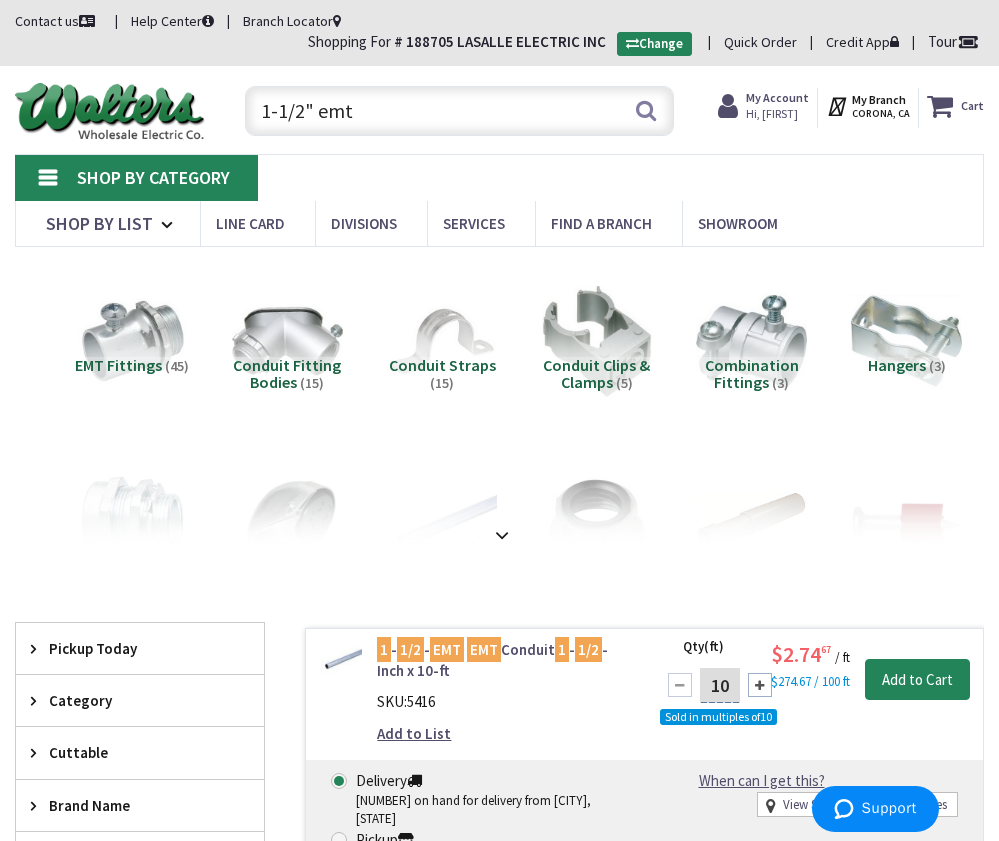 click on "1-1/2" emt" at bounding box center [460, 111] 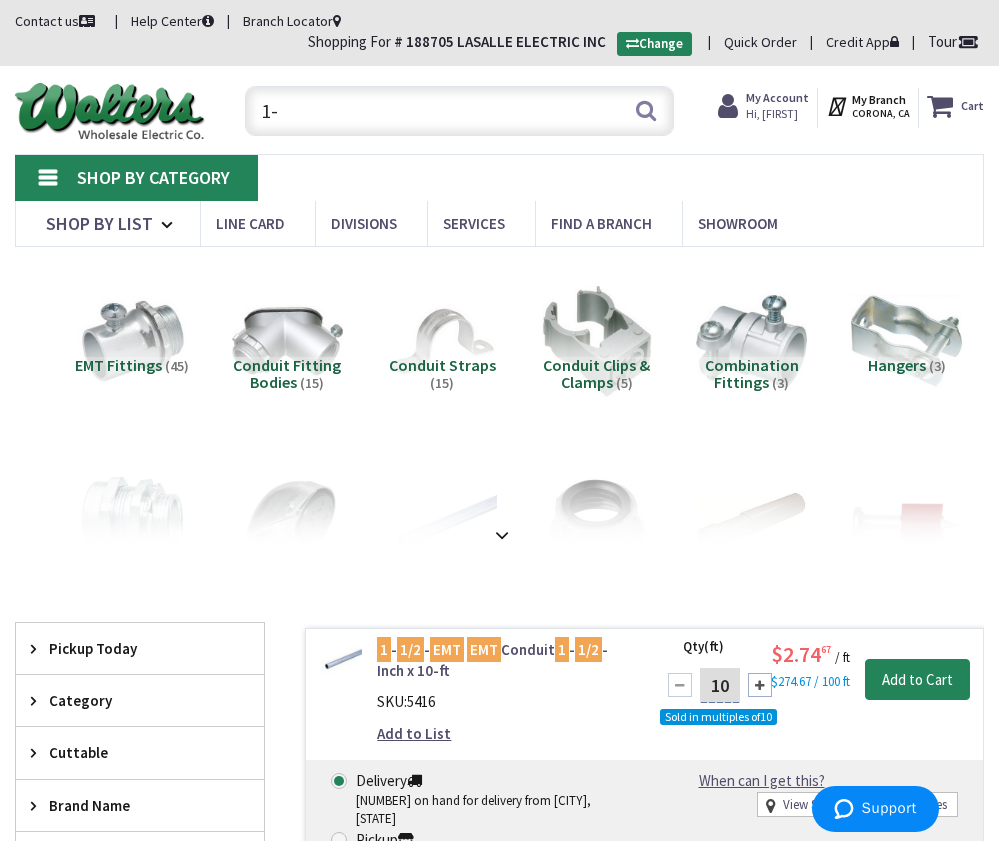 type on "1" 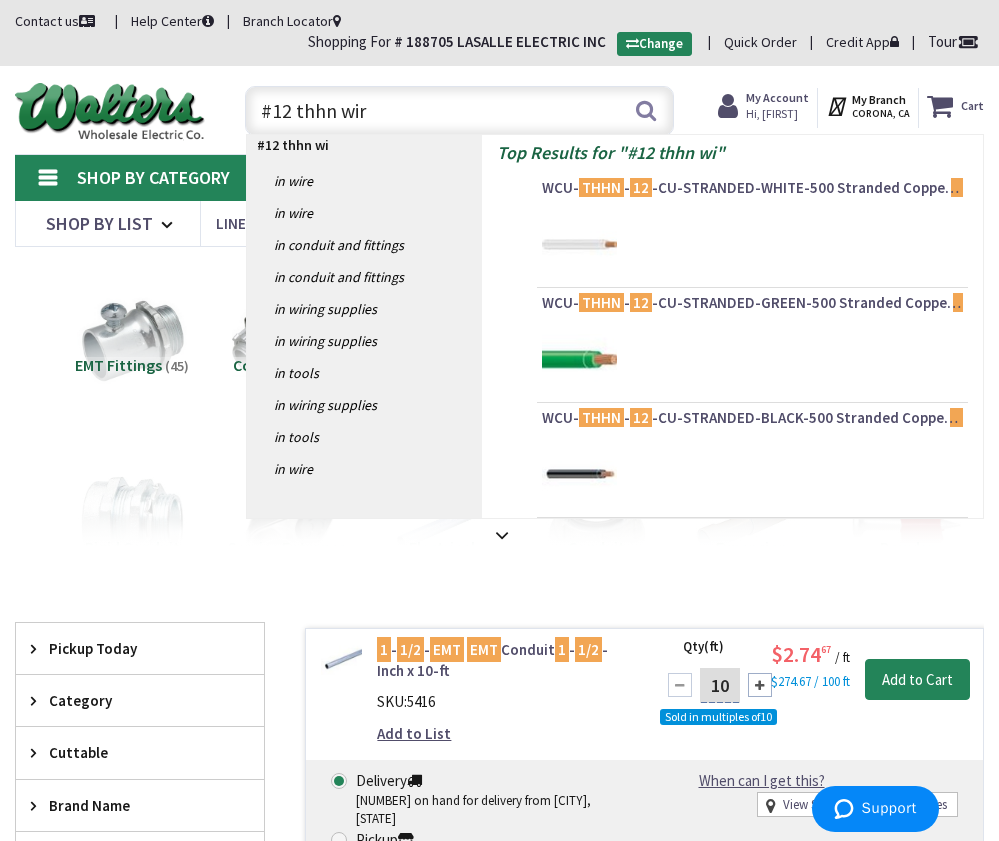 type on "#12 thhn wire" 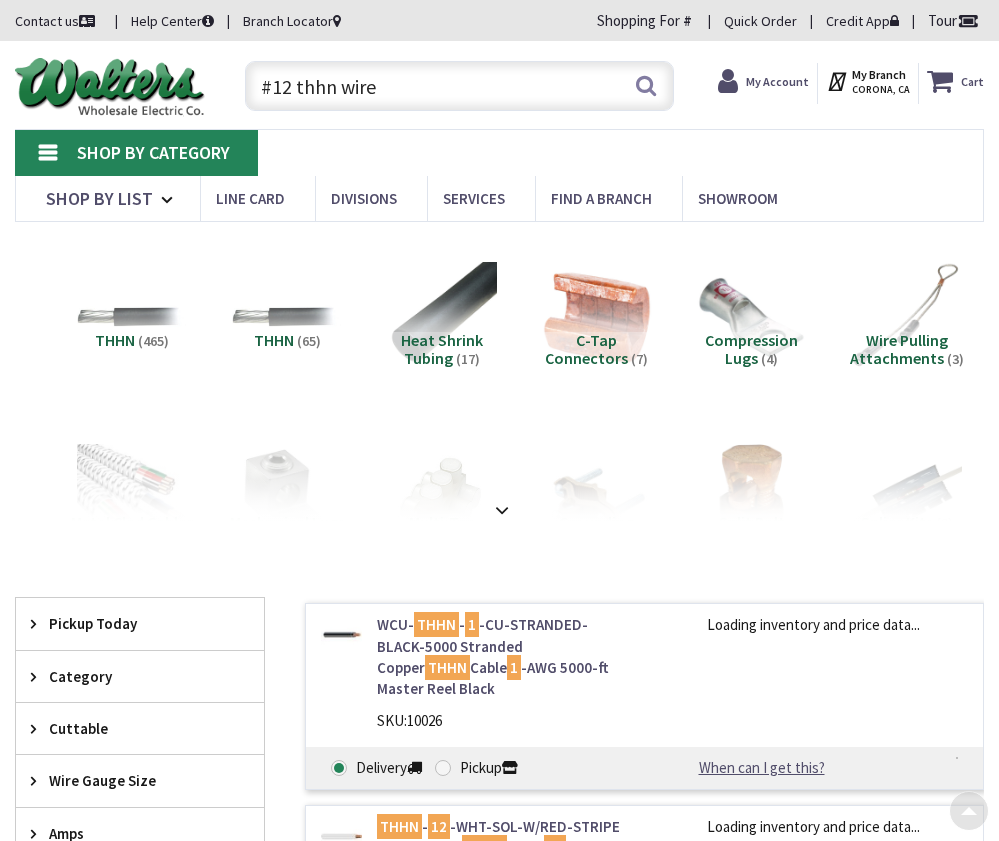 scroll, scrollTop: 338, scrollLeft: 0, axis: vertical 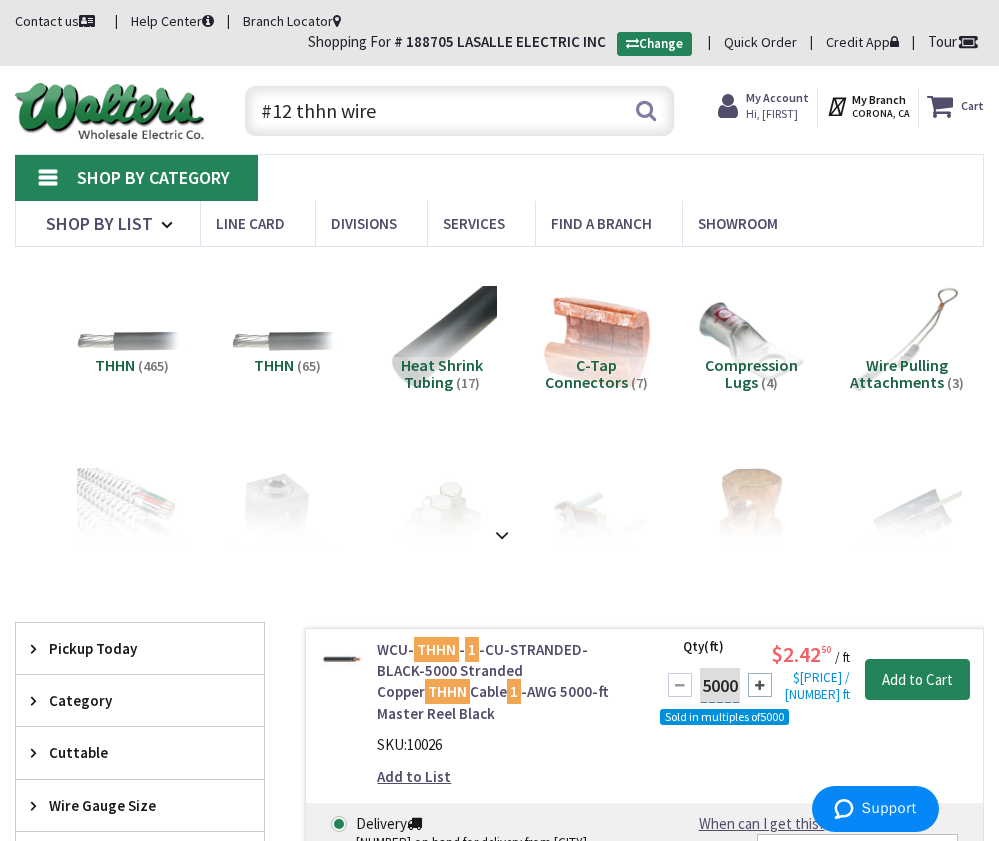 drag, startPoint x: 529, startPoint y: 100, endPoint x: 119, endPoint y: 99, distance: 410.00122 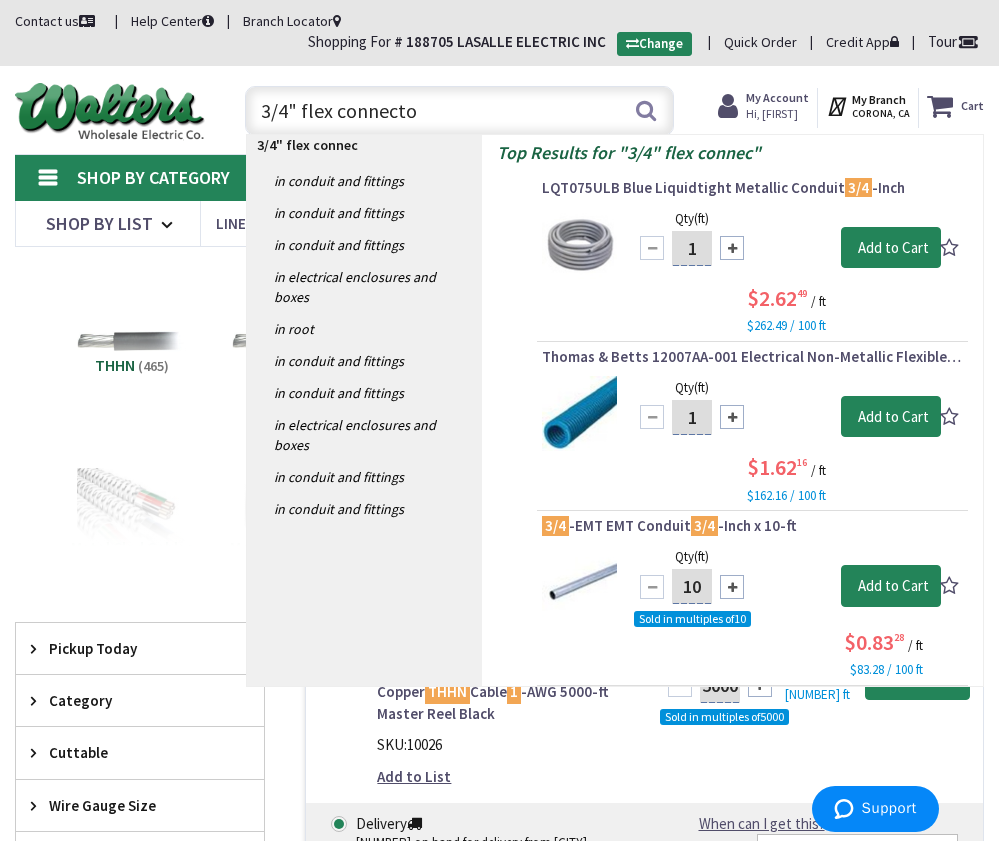 type on "3/4" flex connector" 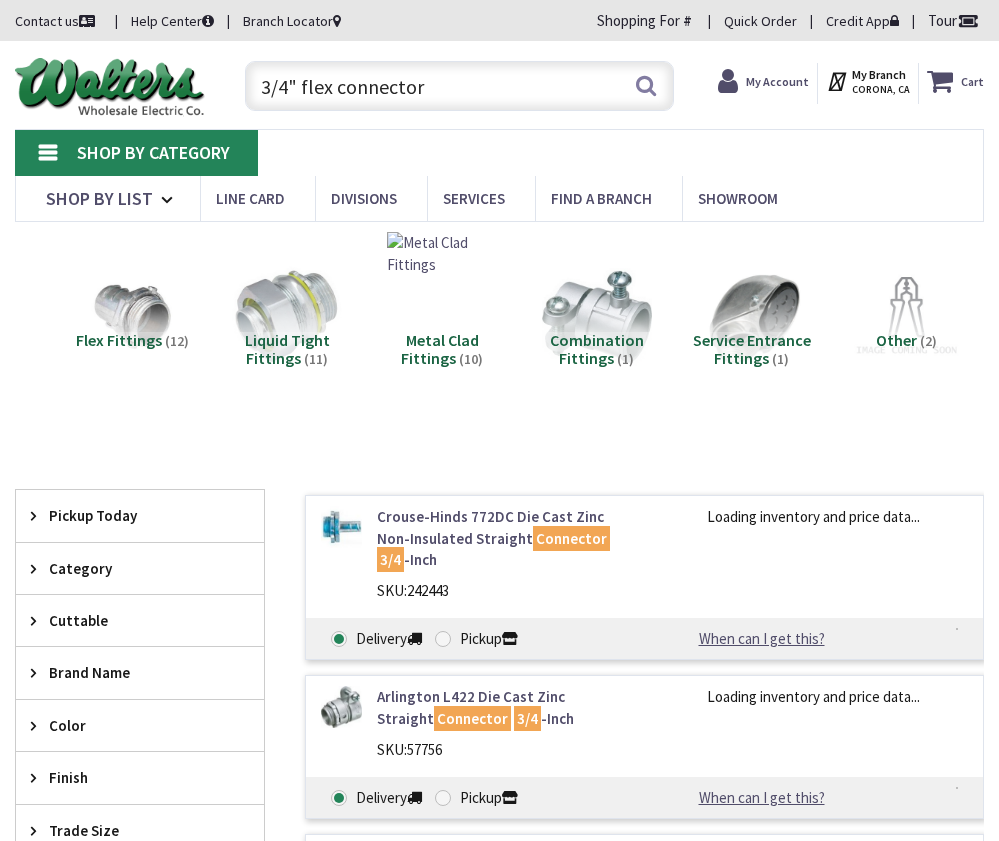 scroll, scrollTop: 0, scrollLeft: 0, axis: both 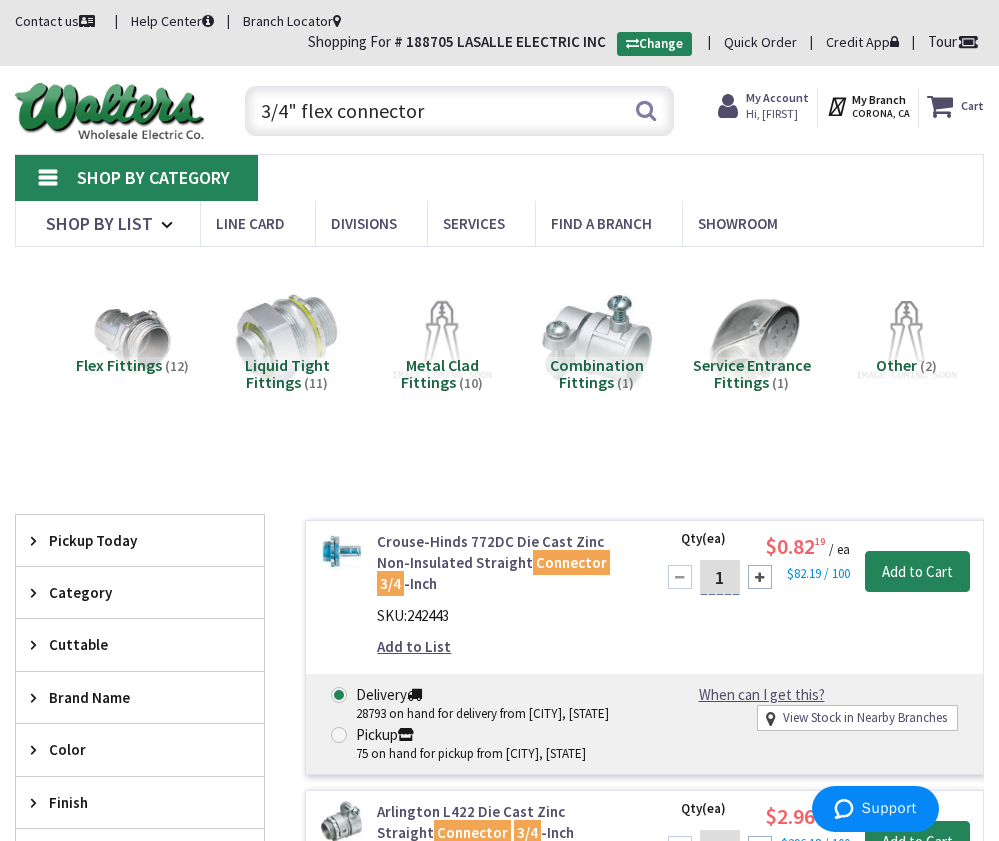 click on "3/4" flex connector" at bounding box center (460, 111) 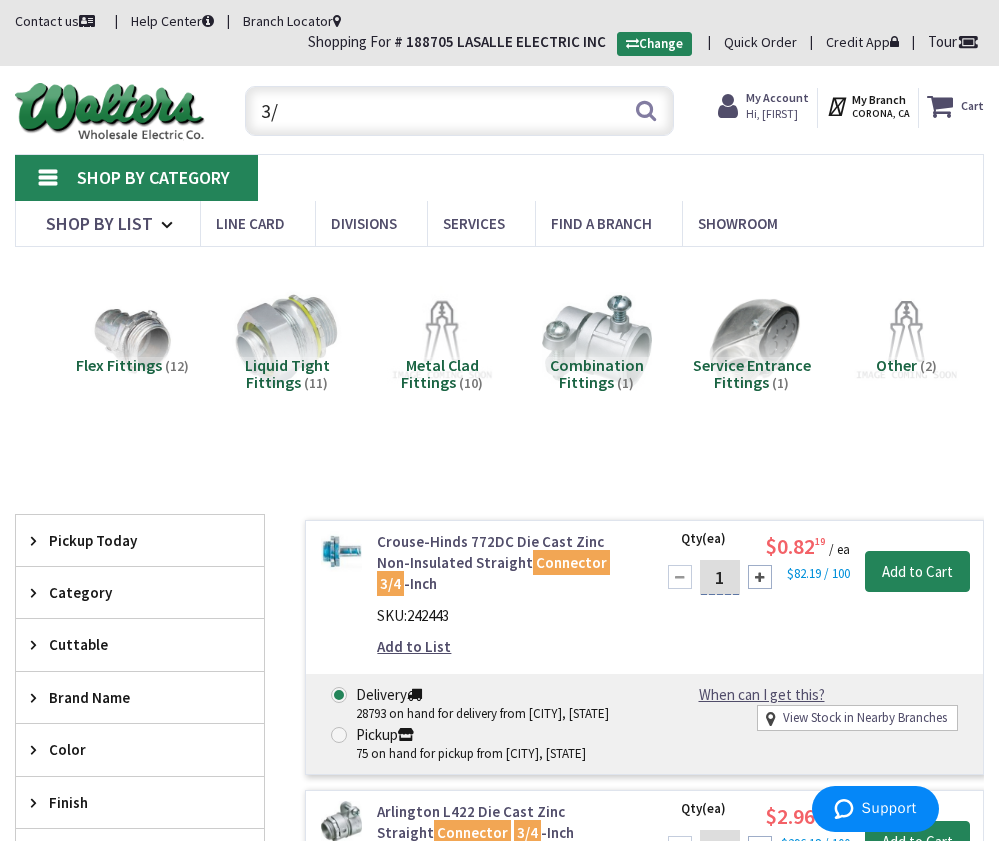 type on "3" 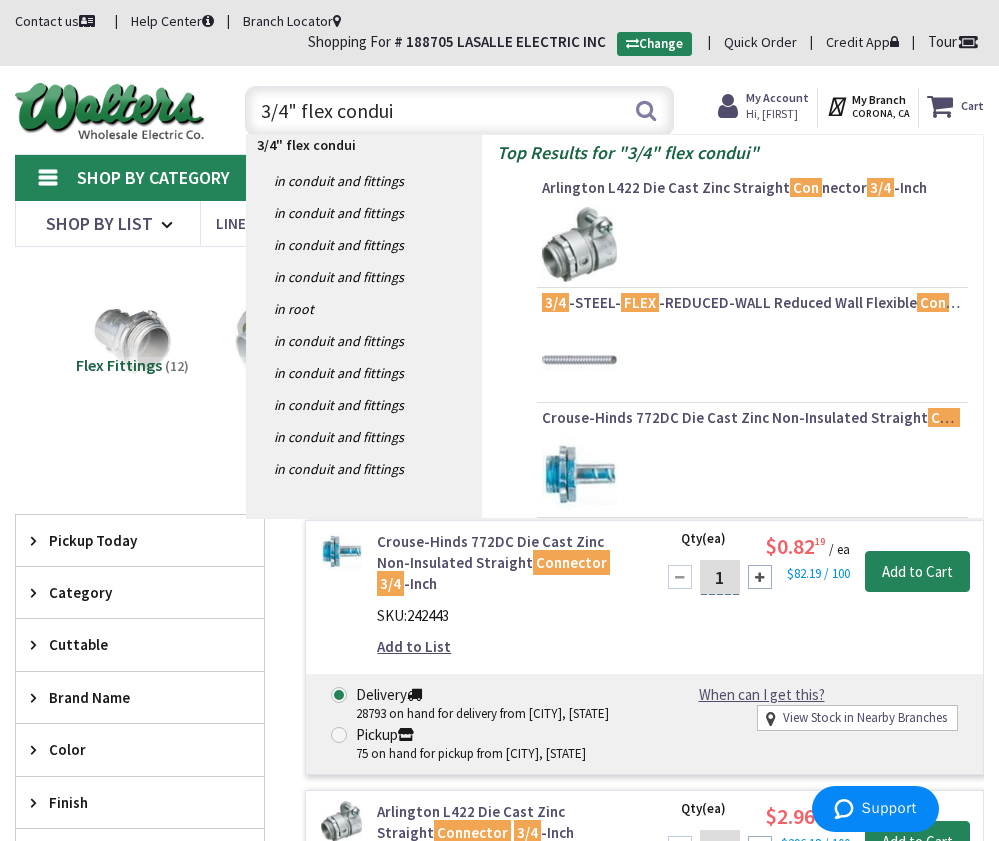 type on "3/4" flex conduit" 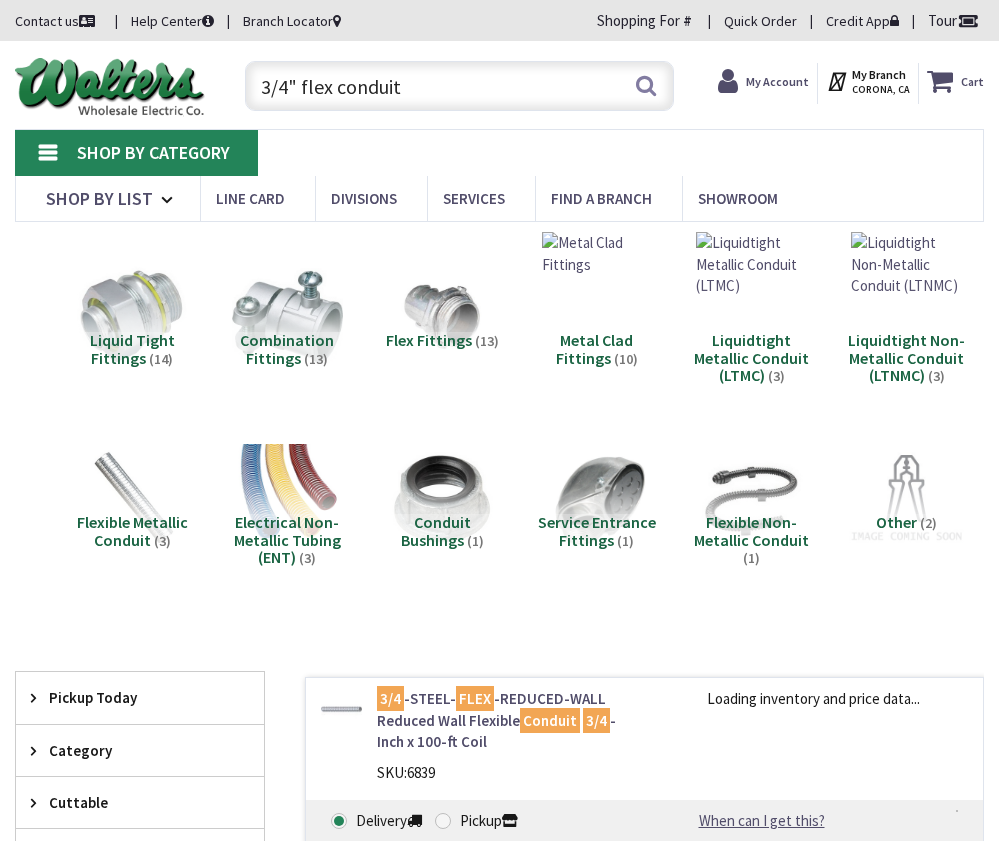 scroll, scrollTop: 0, scrollLeft: 0, axis: both 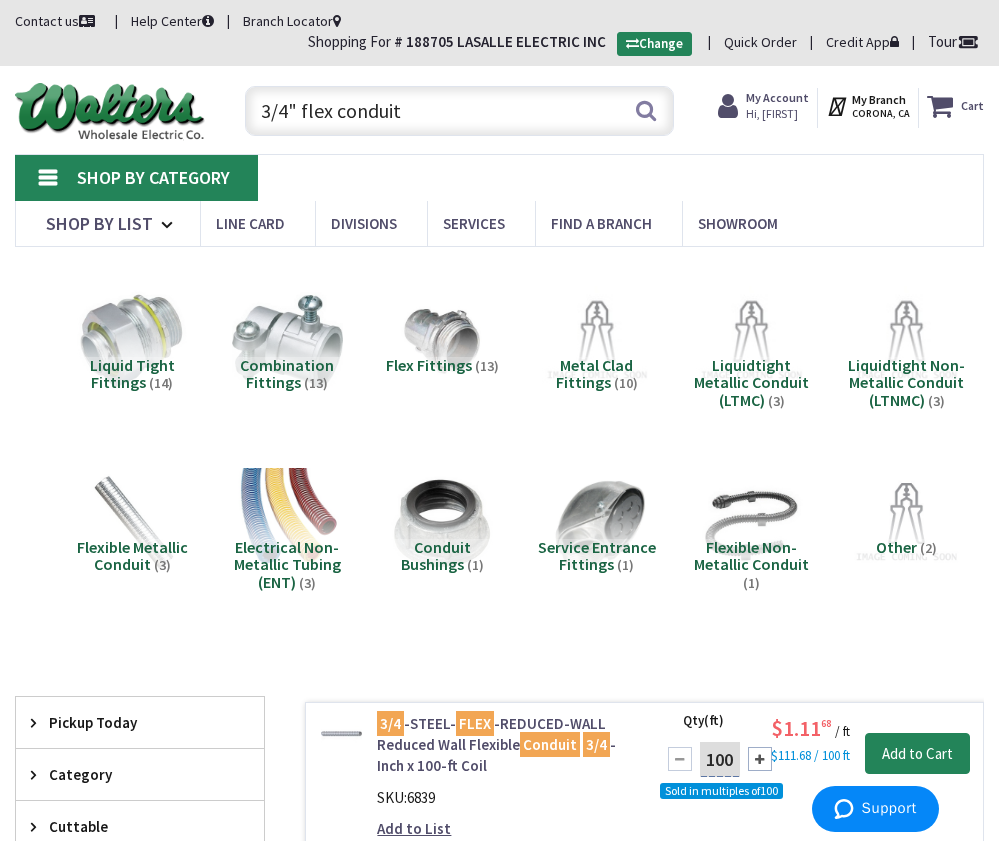 click on "3/4" flex conduit" at bounding box center [460, 111] 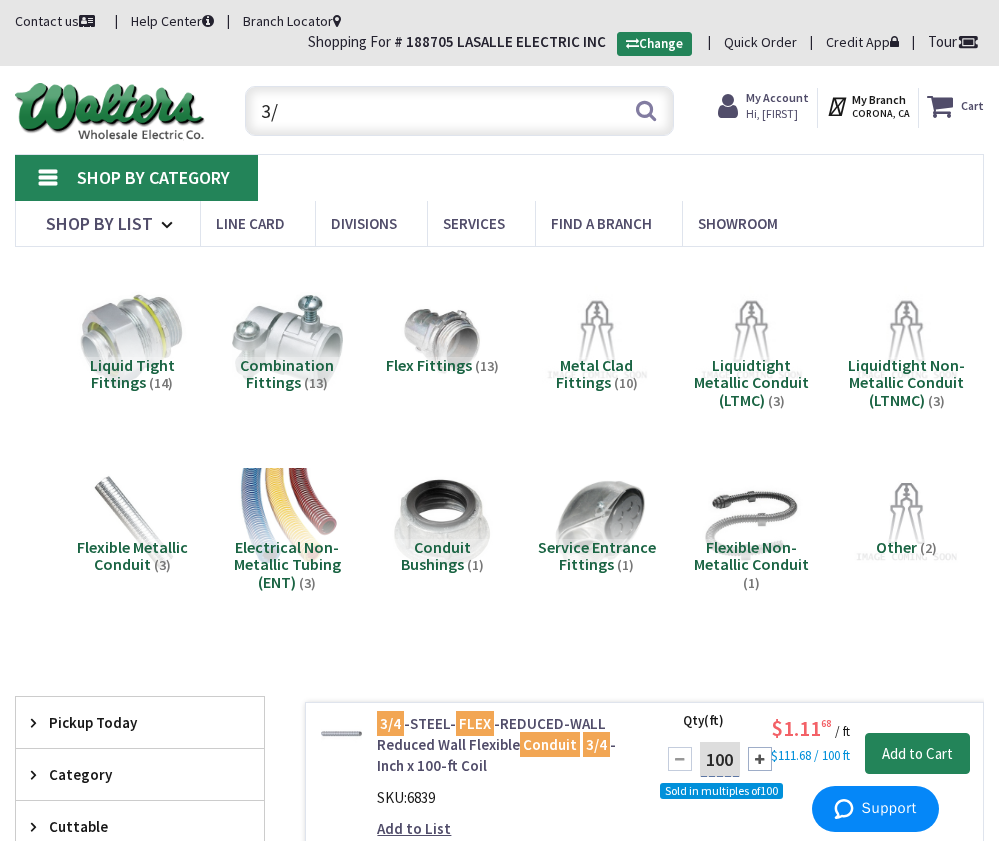 type on "3" 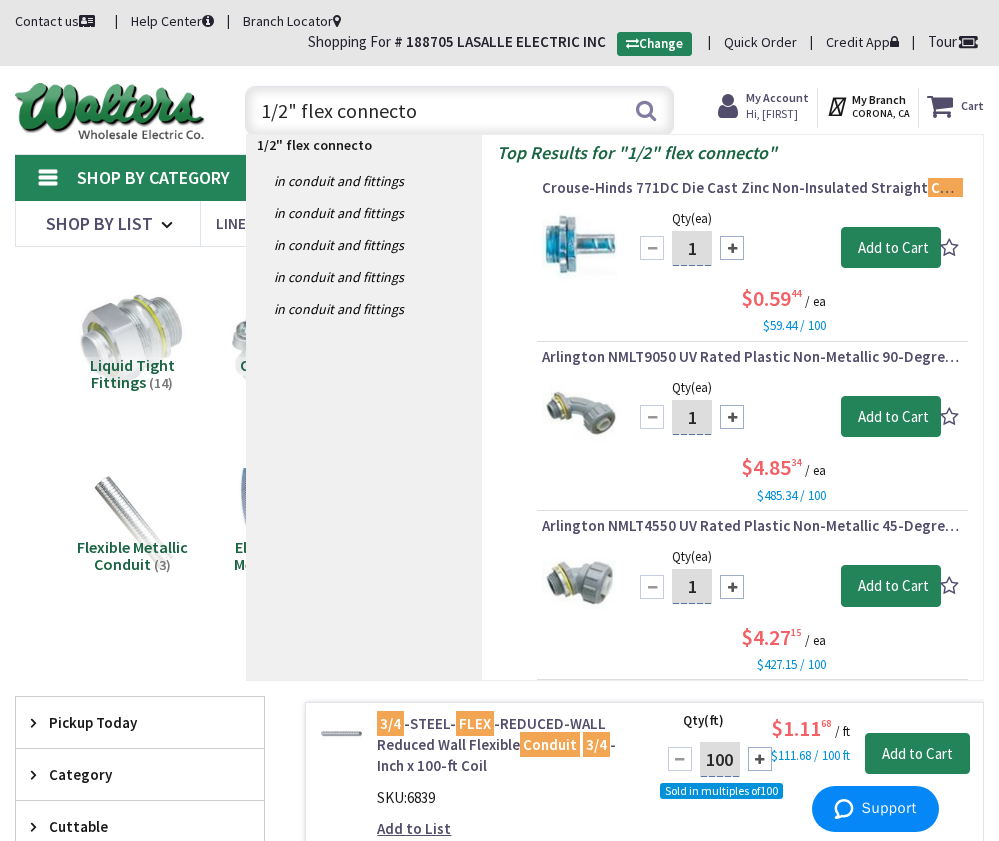 type on "1/2" flex connector" 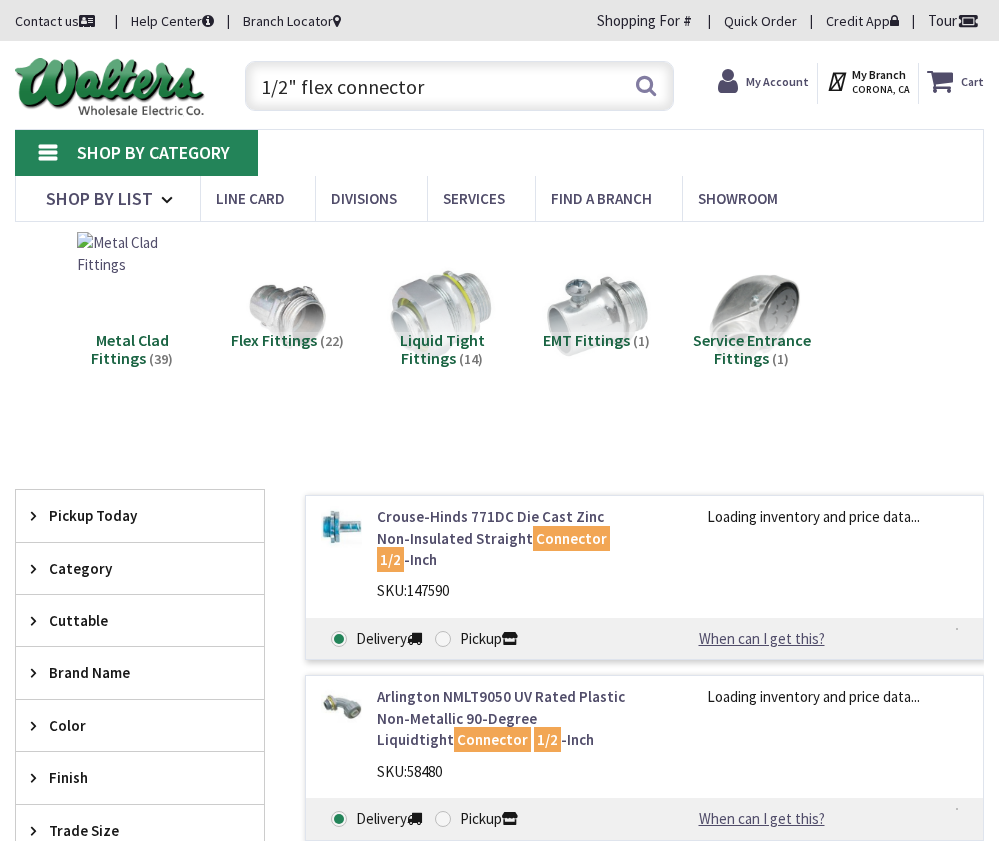 scroll, scrollTop: 0, scrollLeft: 0, axis: both 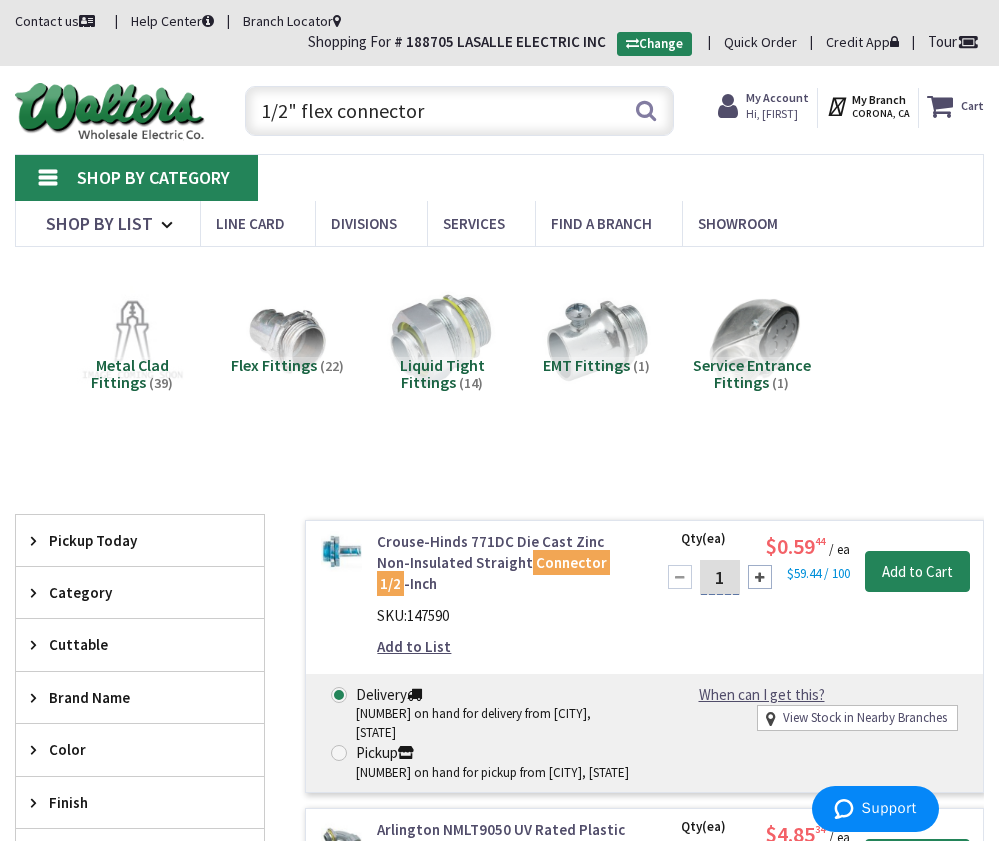click on "1/2" flex connector" at bounding box center (460, 111) 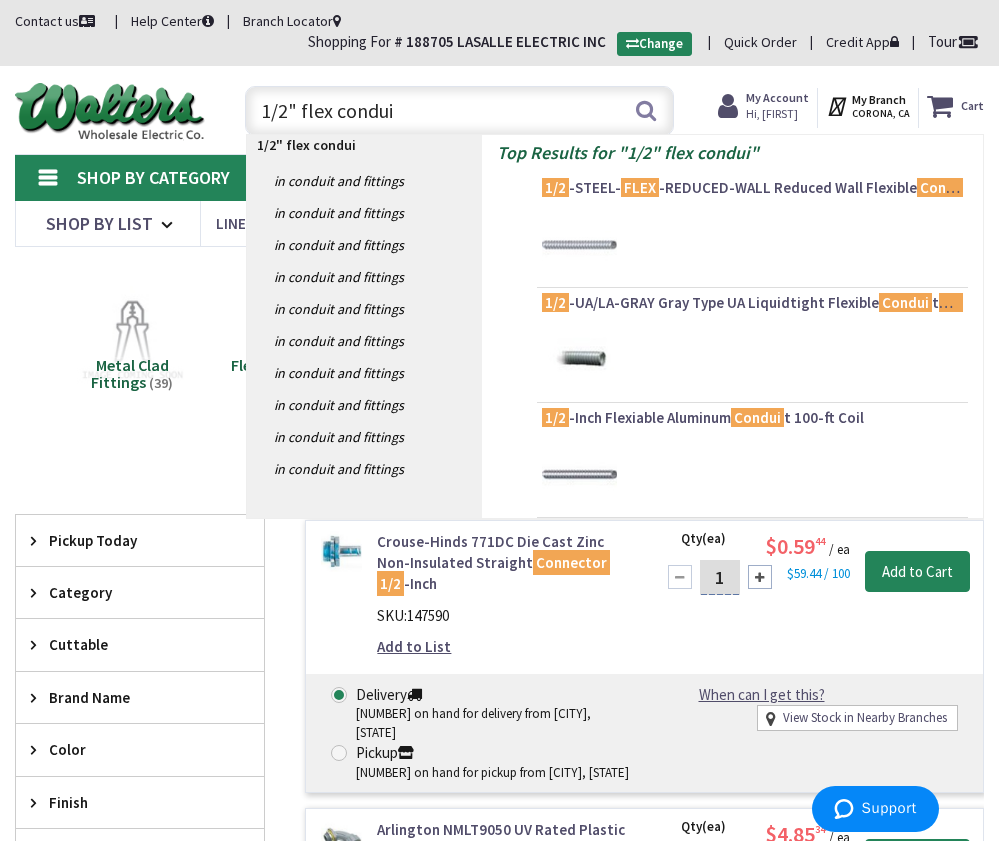 type on "1/2" flex conduit" 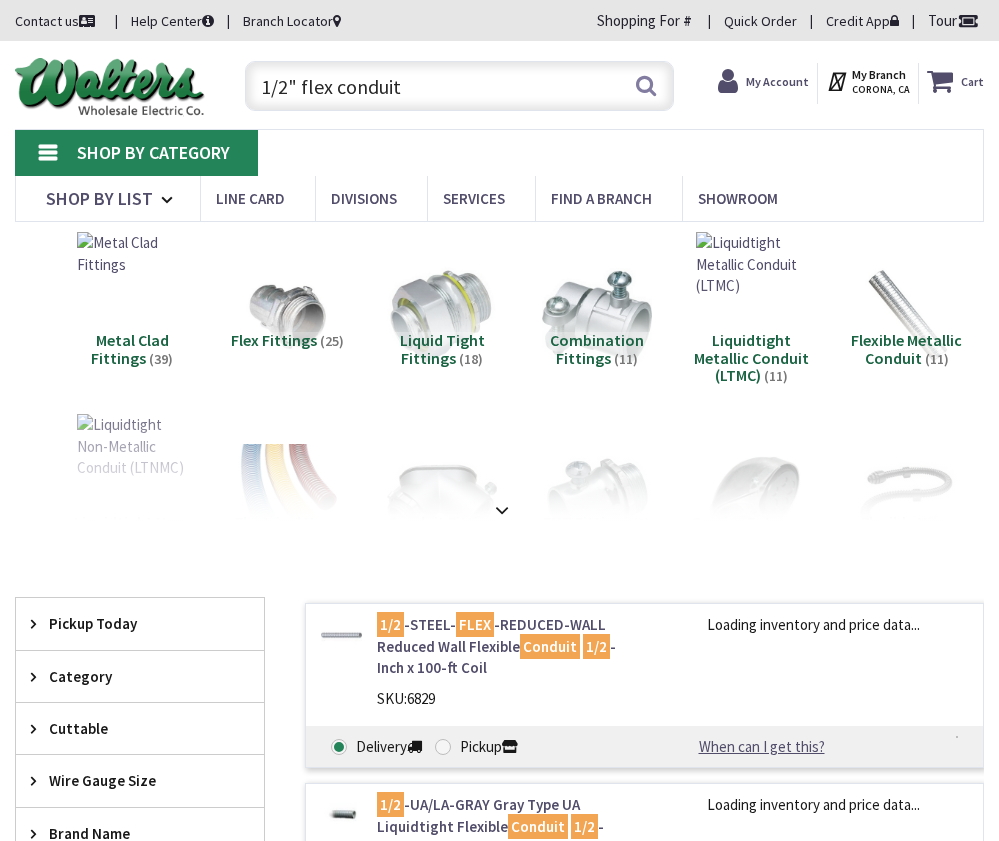 scroll, scrollTop: 0, scrollLeft: 0, axis: both 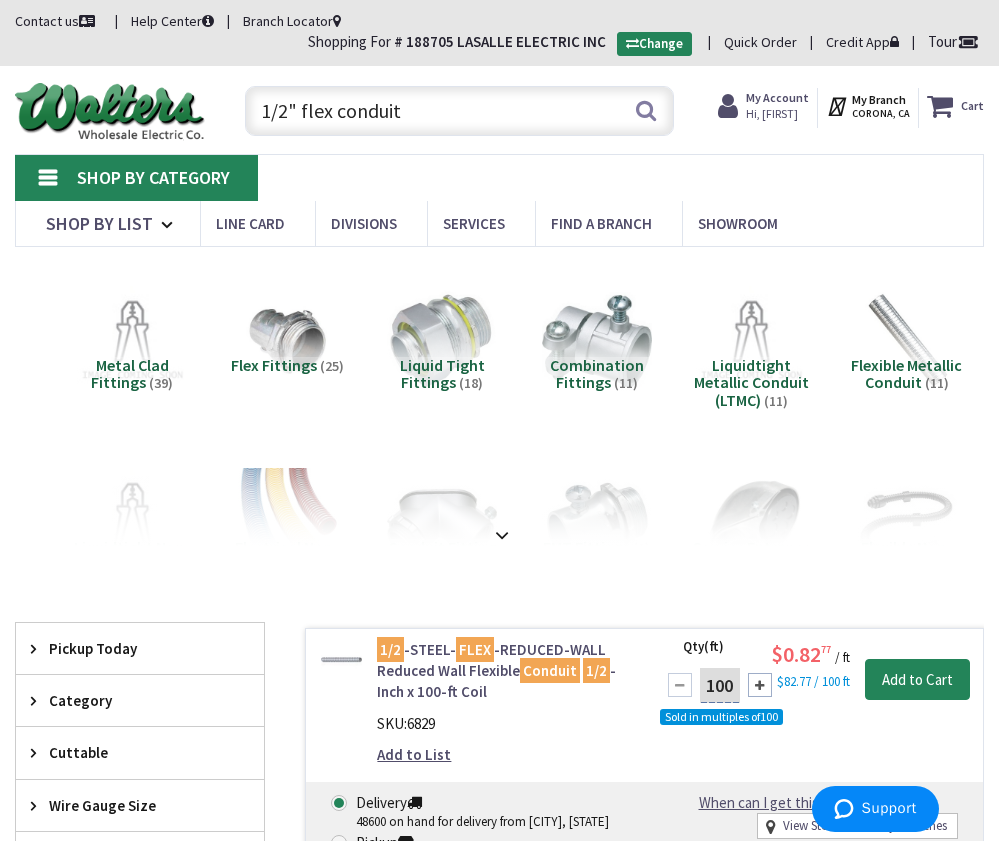 drag, startPoint x: 495, startPoint y: 121, endPoint x: 45, endPoint y: 125, distance: 450.0178 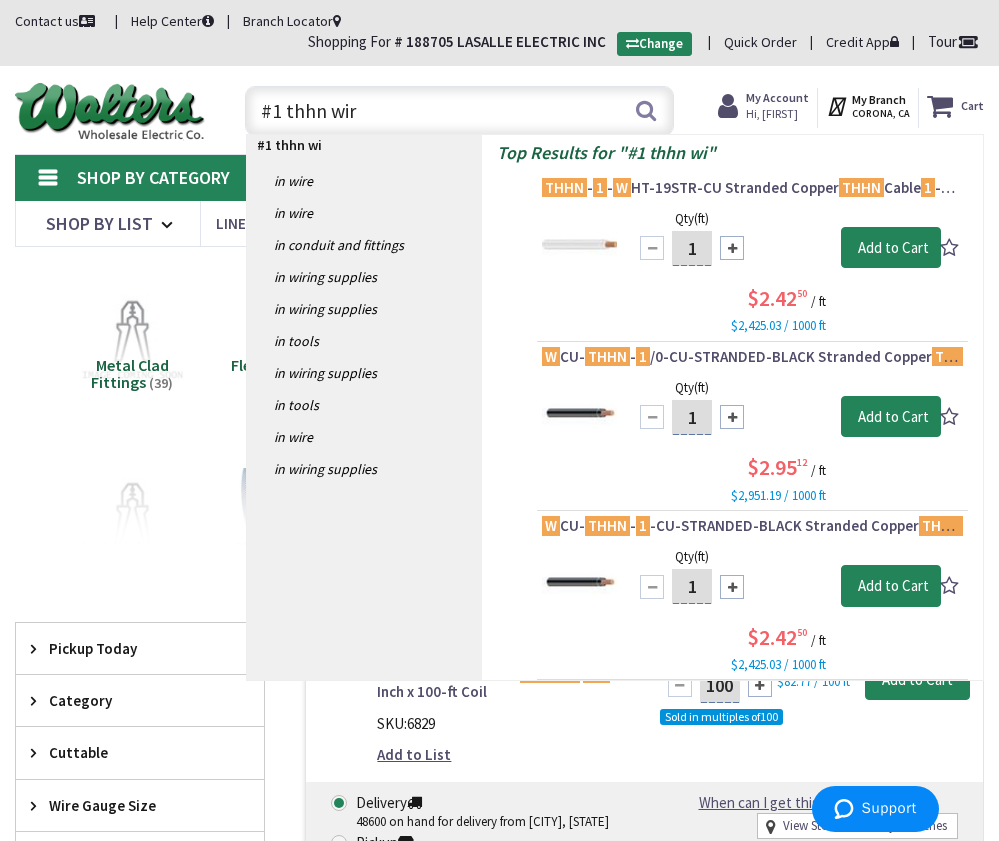 type on "#1 thhn wire" 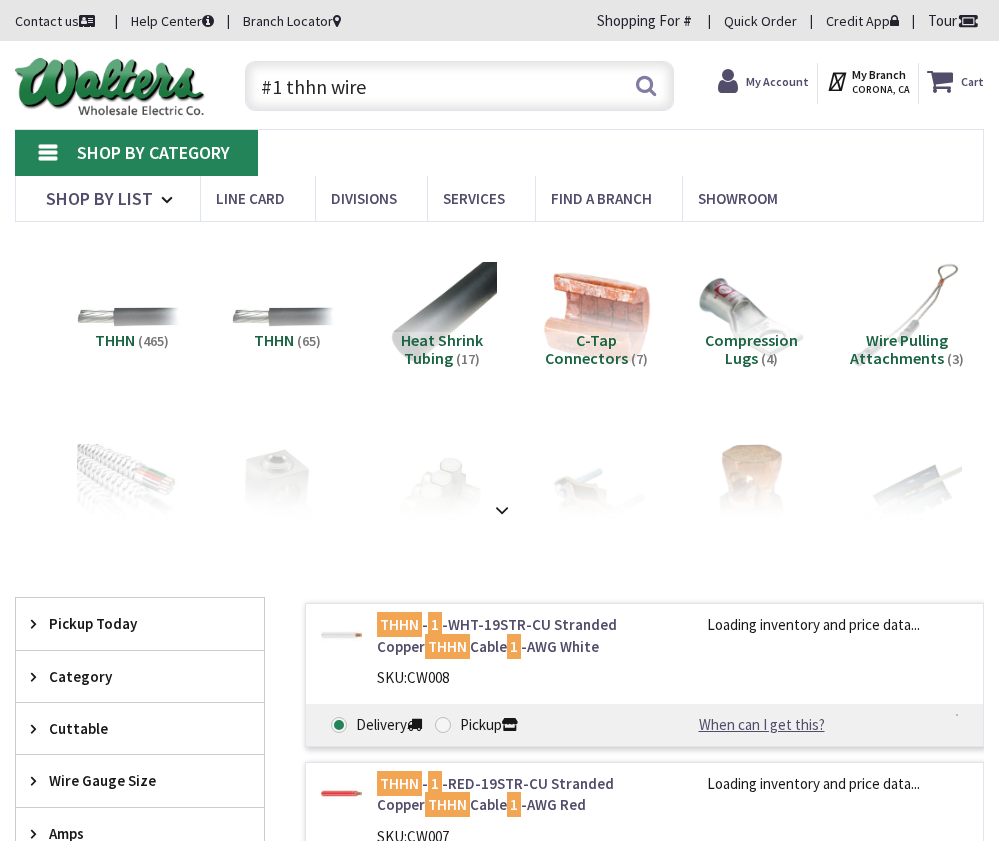 scroll, scrollTop: 0, scrollLeft: 0, axis: both 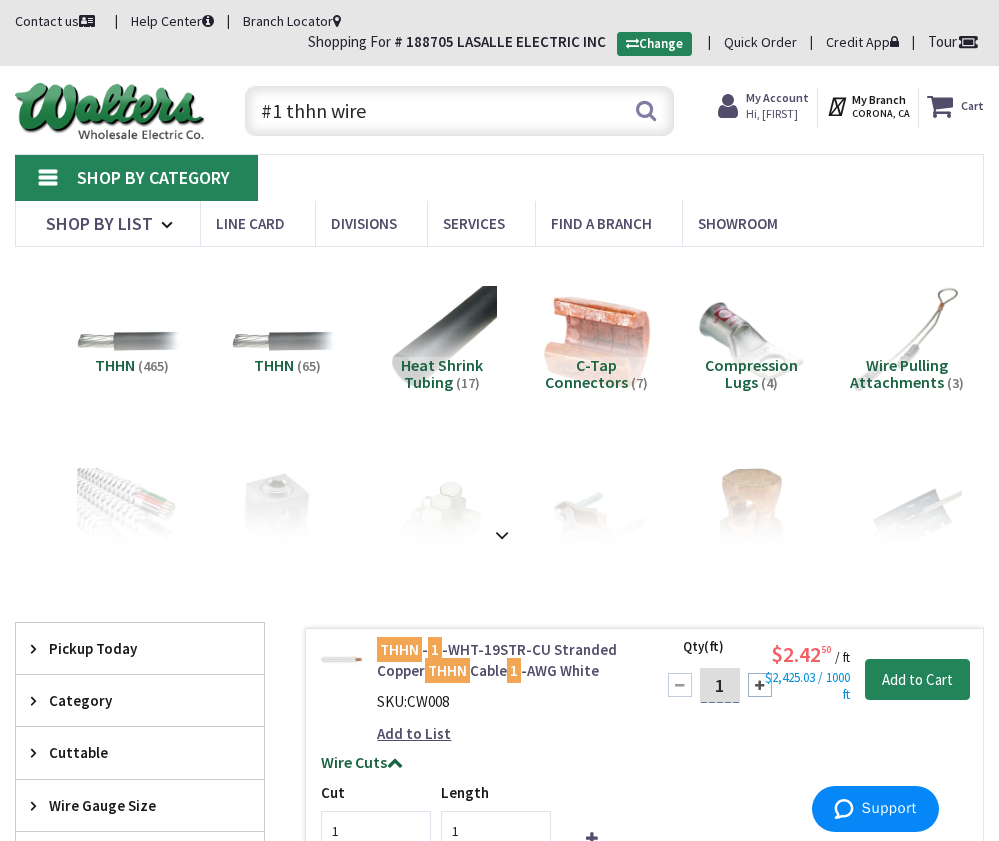 drag, startPoint x: 484, startPoint y: 124, endPoint x: 224, endPoint y: 89, distance: 262.34518 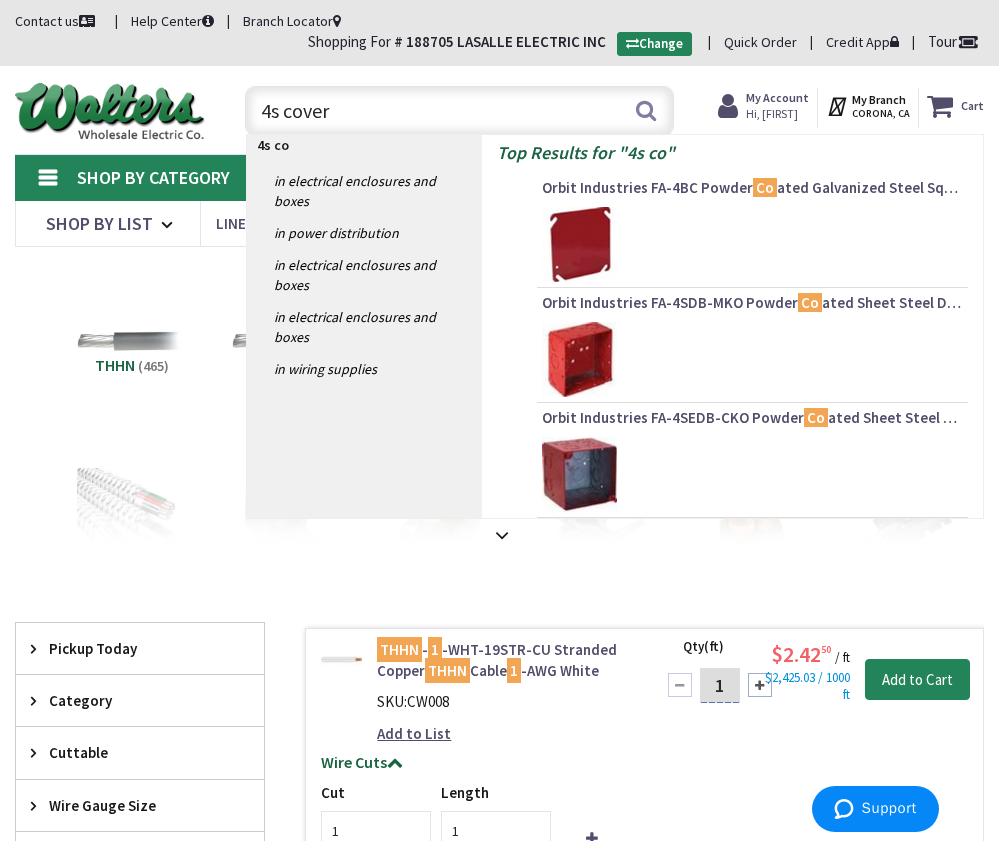 type on "4s cover" 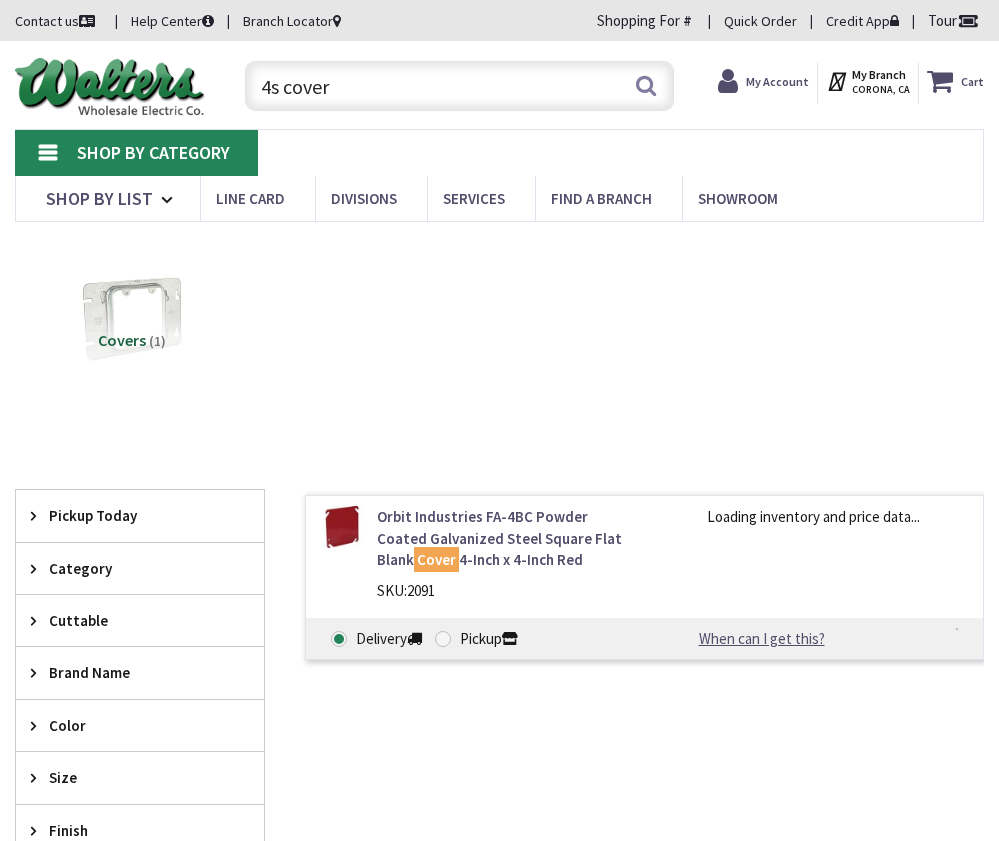 scroll, scrollTop: 0, scrollLeft: 0, axis: both 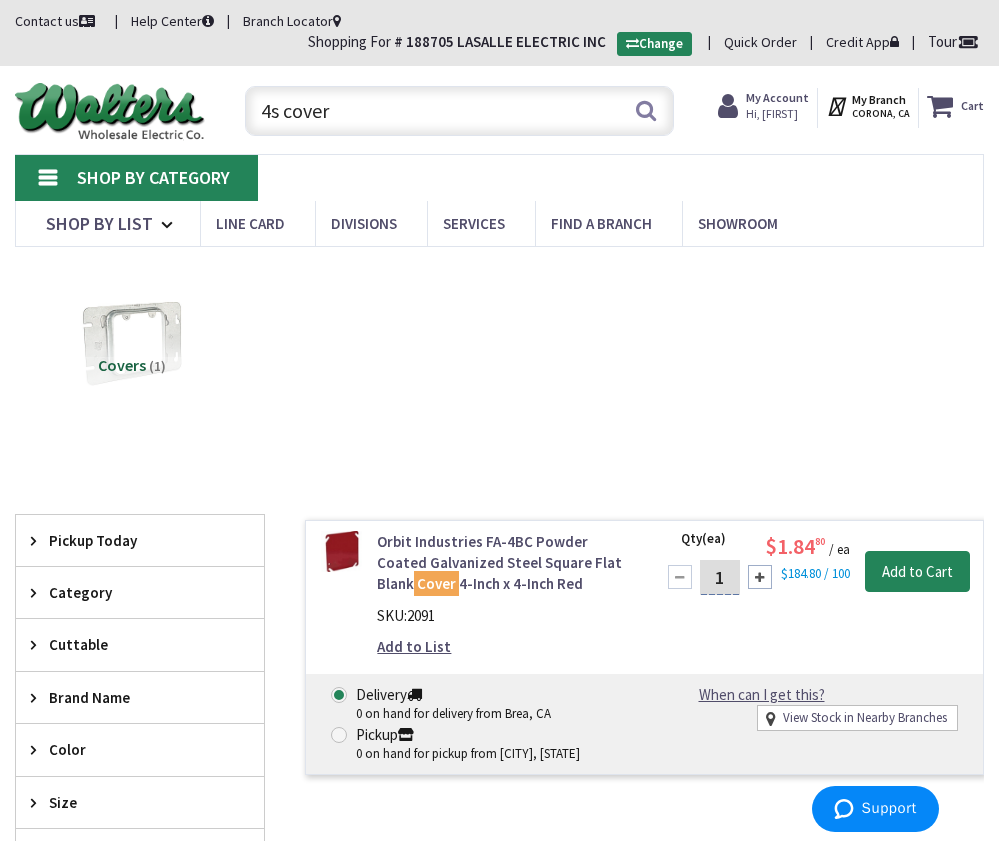 click on "4s cover" at bounding box center (460, 111) 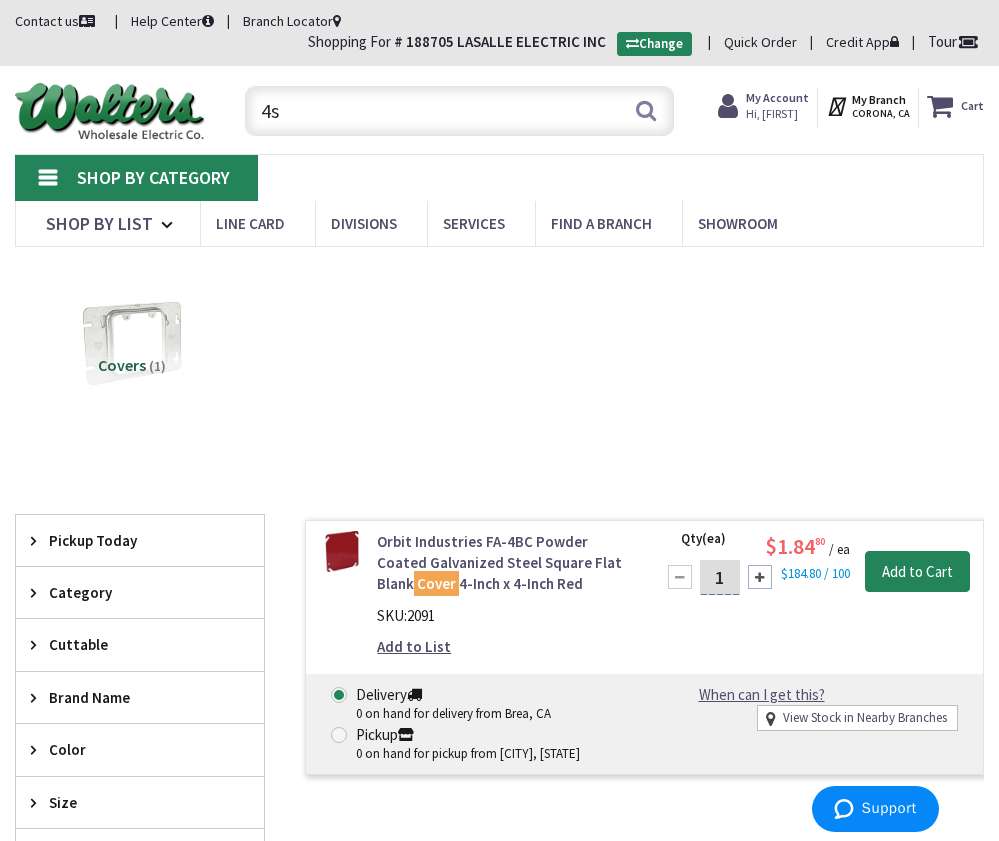 type on "4" 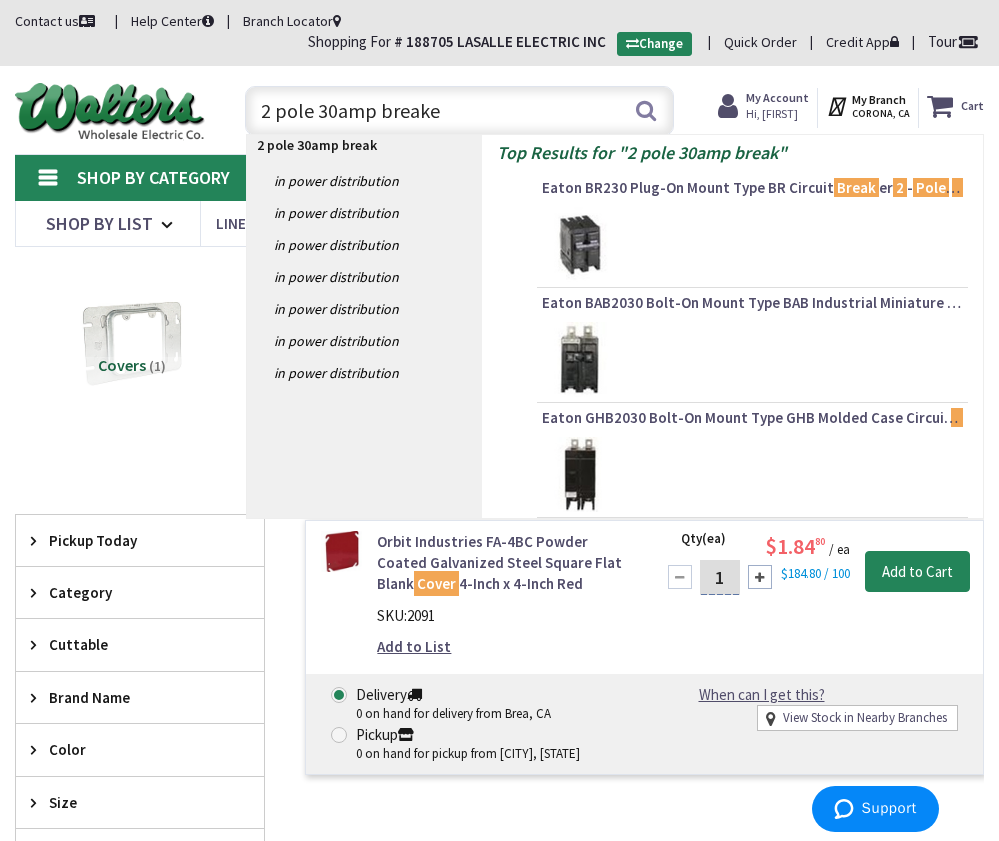 type on "2 pole 30amp breaker" 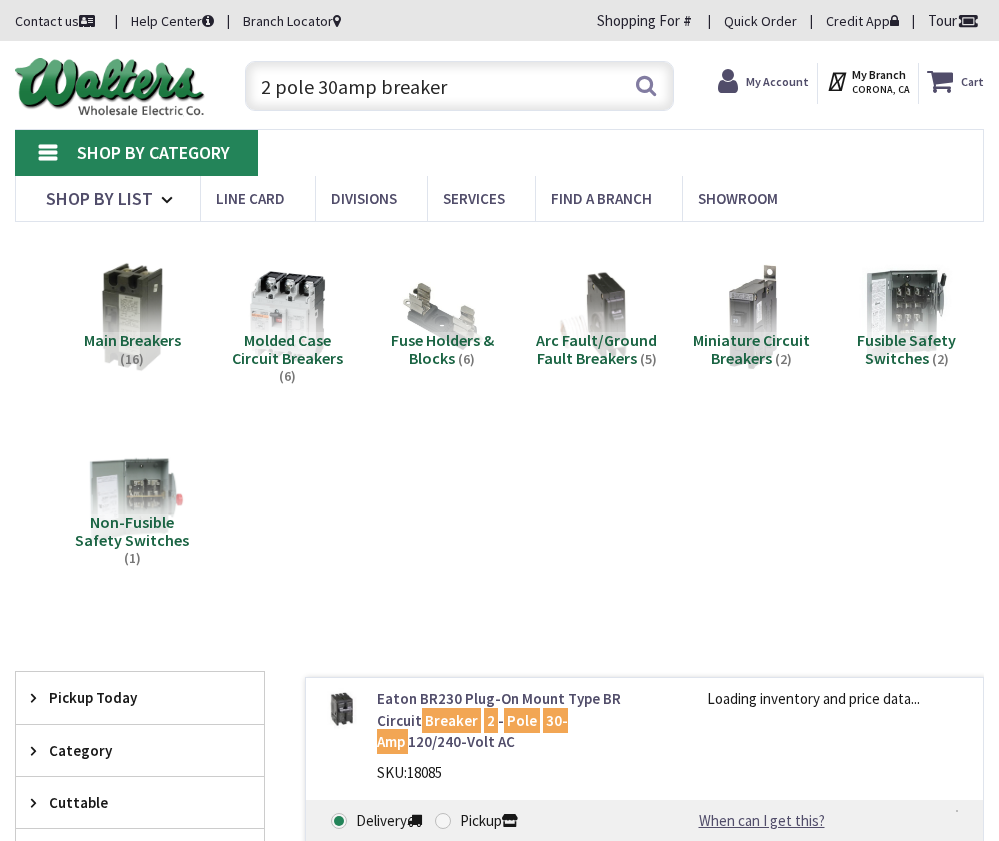 scroll, scrollTop: 0, scrollLeft: 0, axis: both 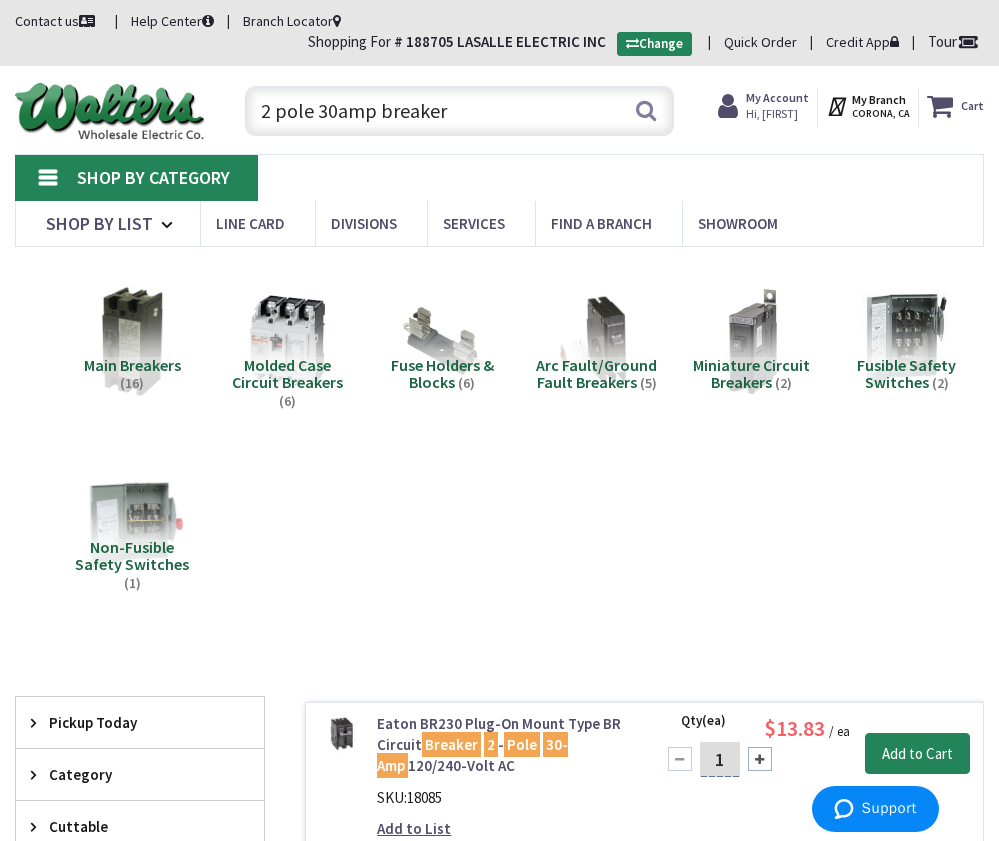 click on "2 pole 30amp breaker" at bounding box center [460, 111] 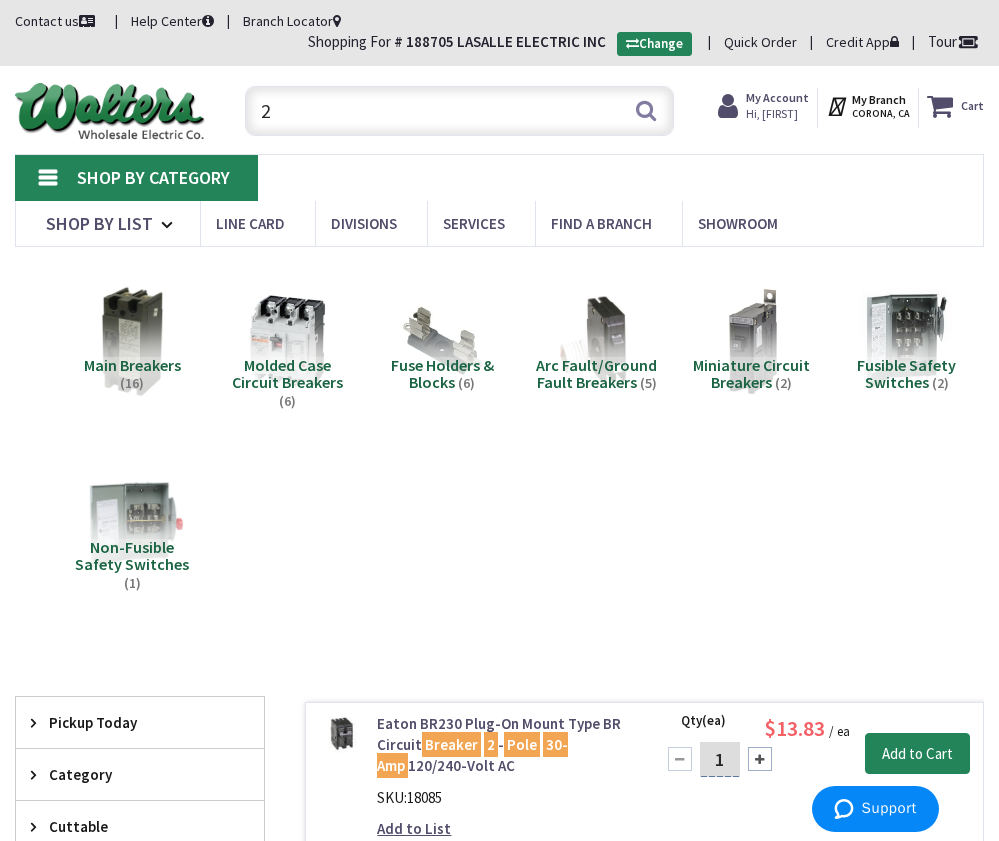 type on "2" 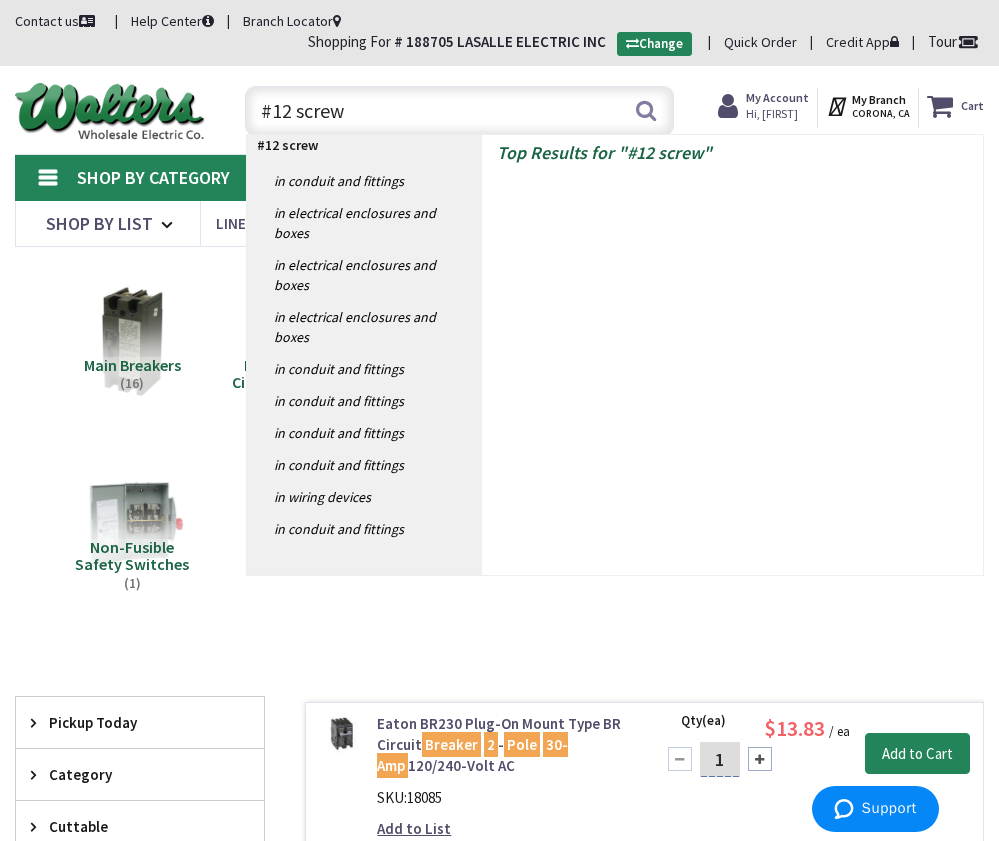 type on "#12 screws" 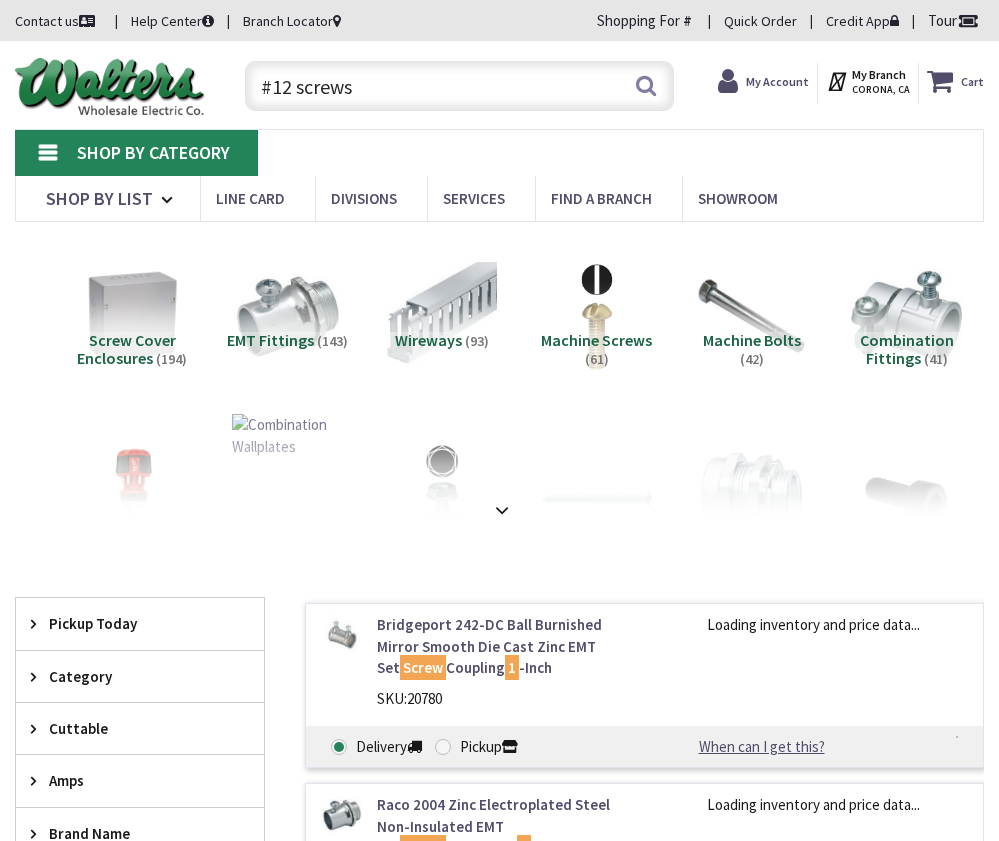 scroll, scrollTop: 0, scrollLeft: 0, axis: both 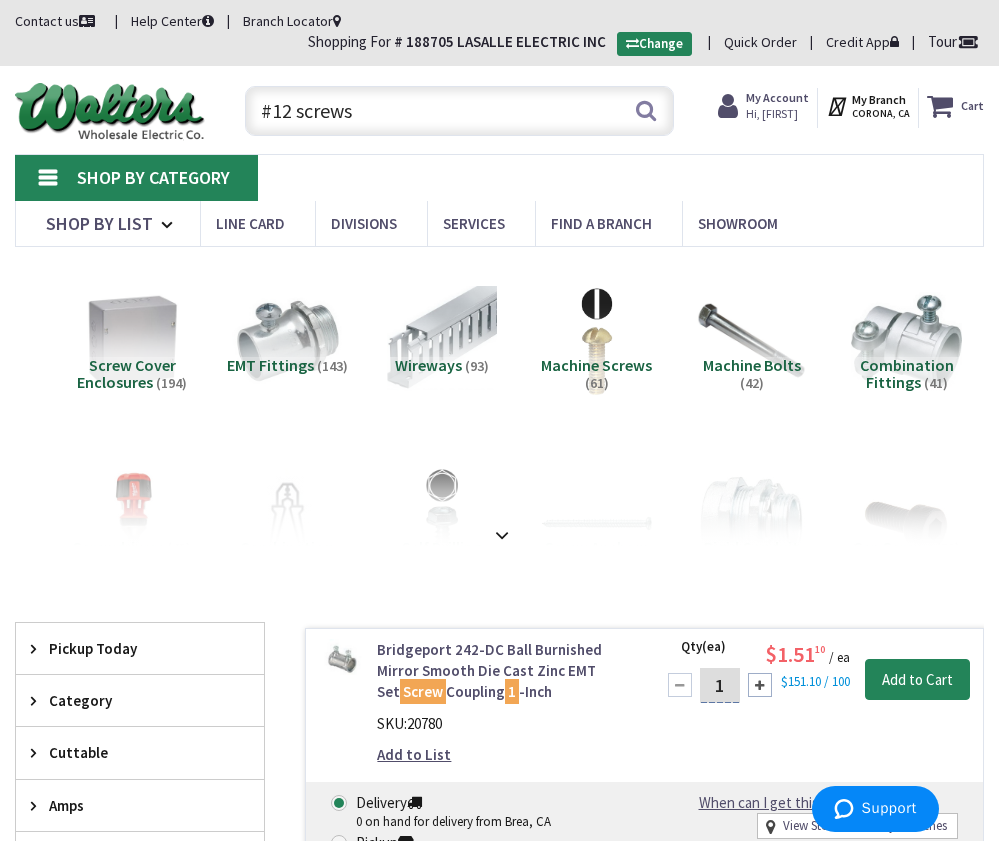 click on "#12 screws" at bounding box center [460, 111] 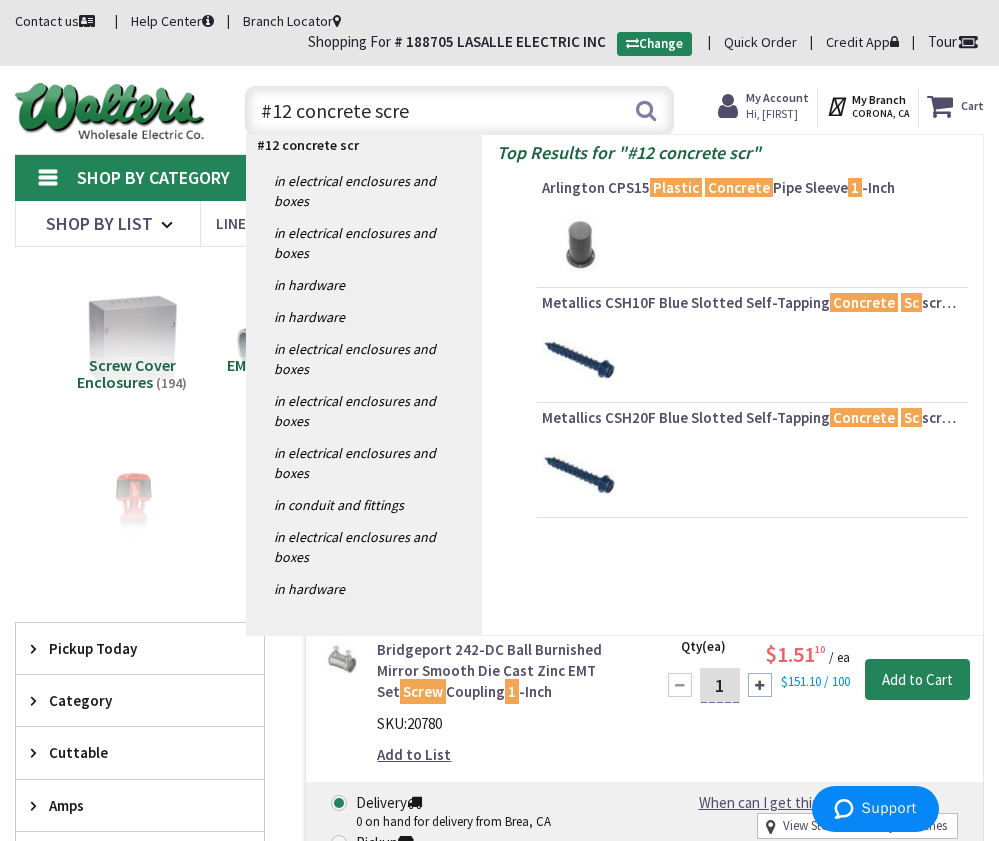 type on "#12 concrete screw" 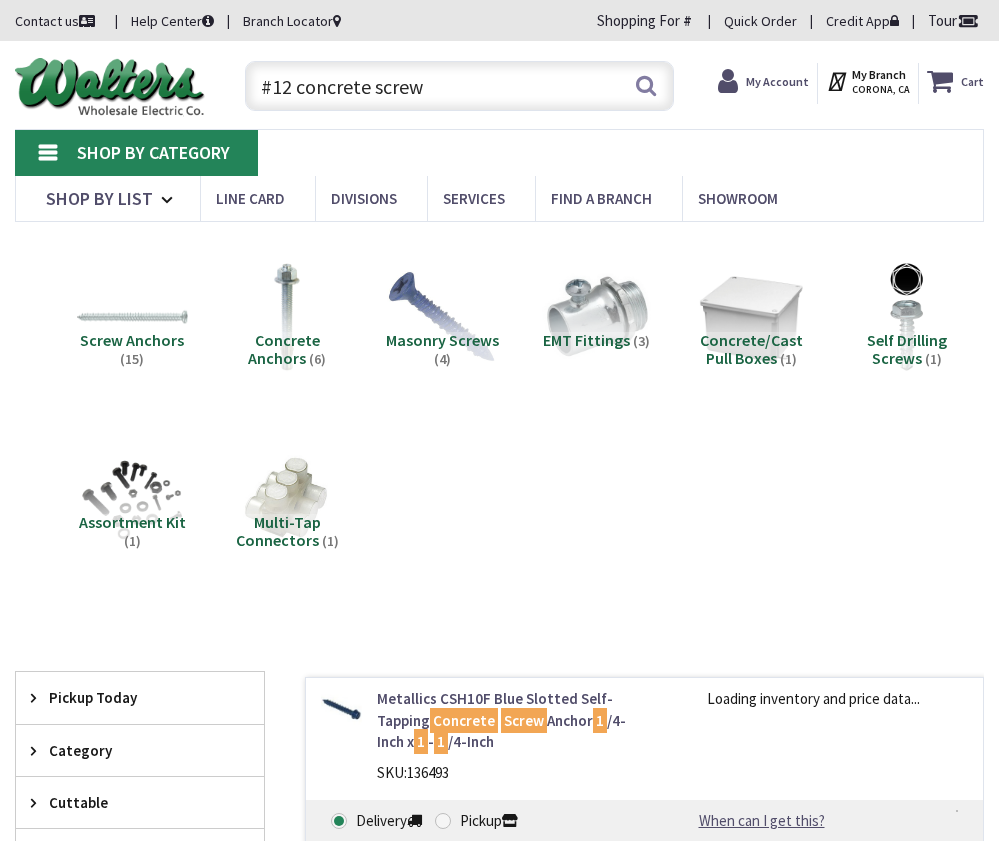 scroll, scrollTop: 0, scrollLeft: 0, axis: both 